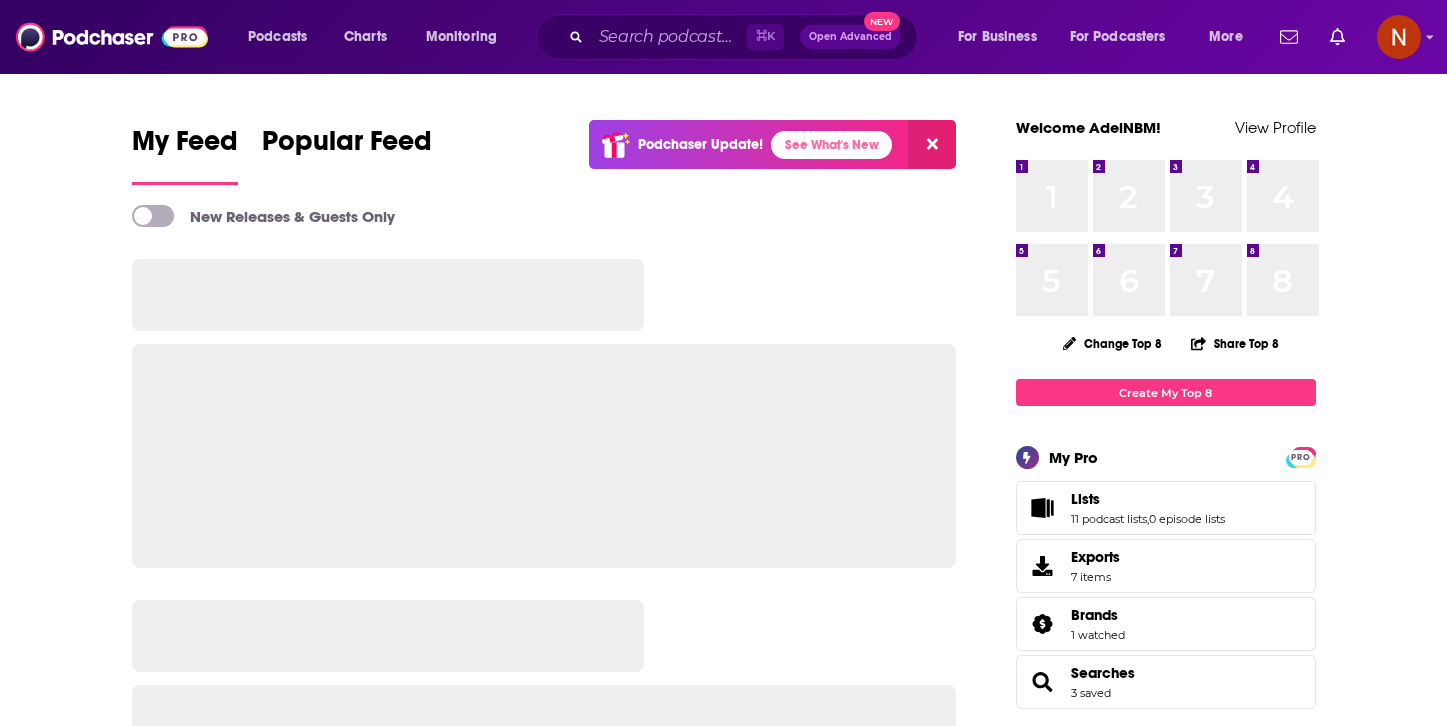 scroll, scrollTop: 0, scrollLeft: 0, axis: both 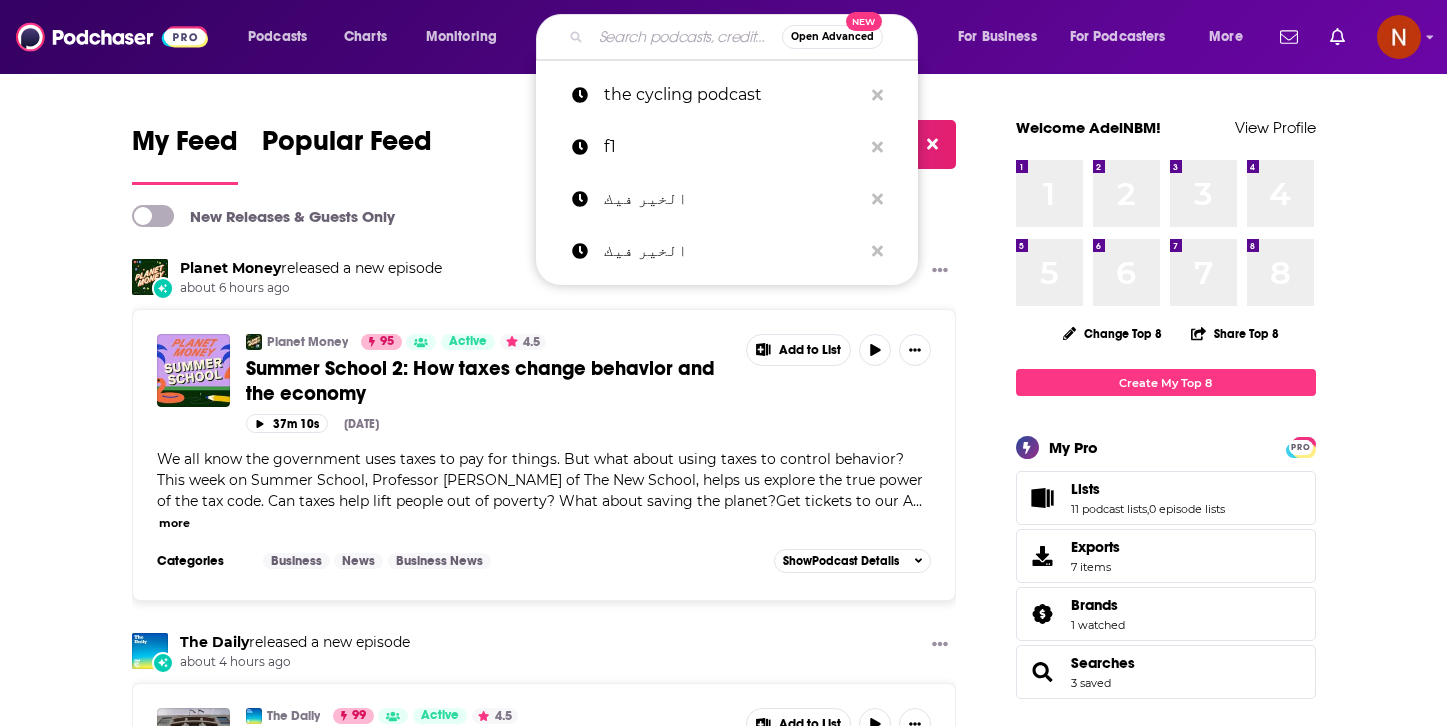 click at bounding box center [686, 37] 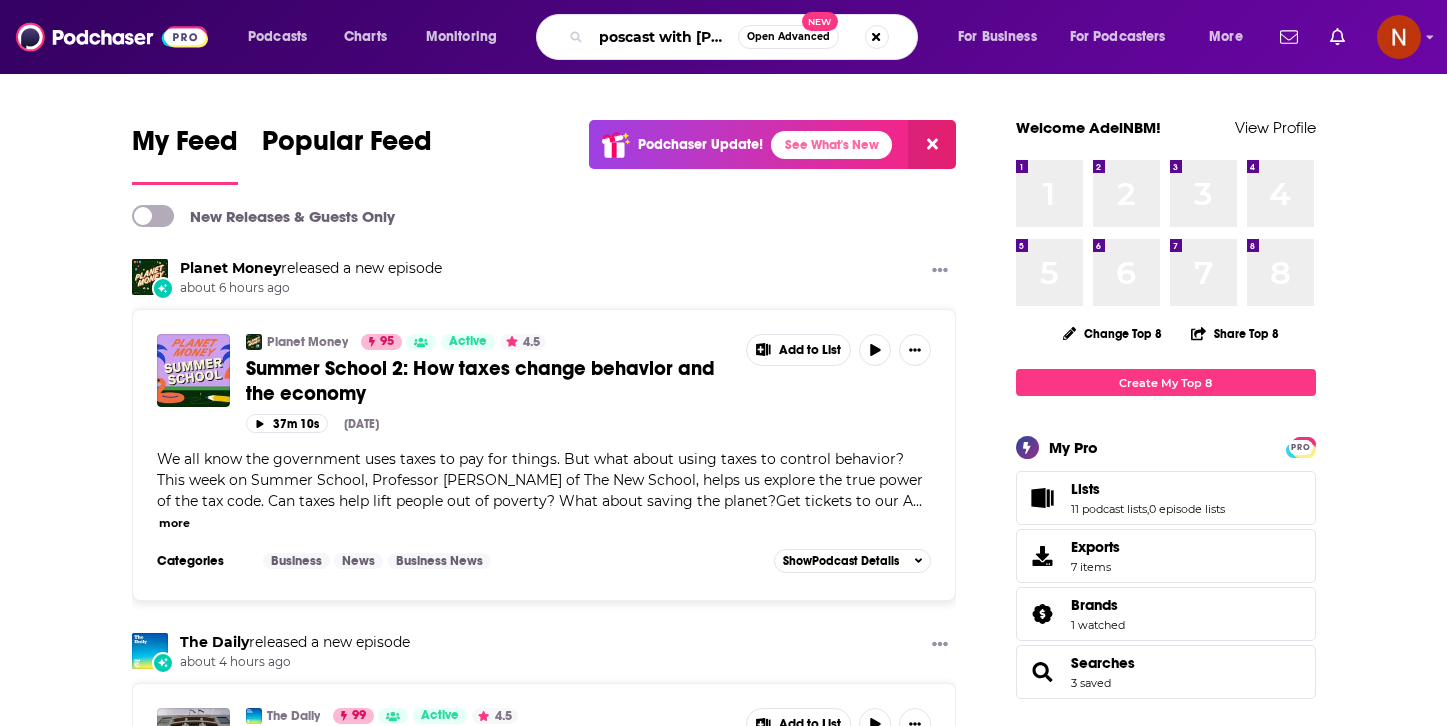 scroll, scrollTop: 0, scrollLeft: 8, axis: horizontal 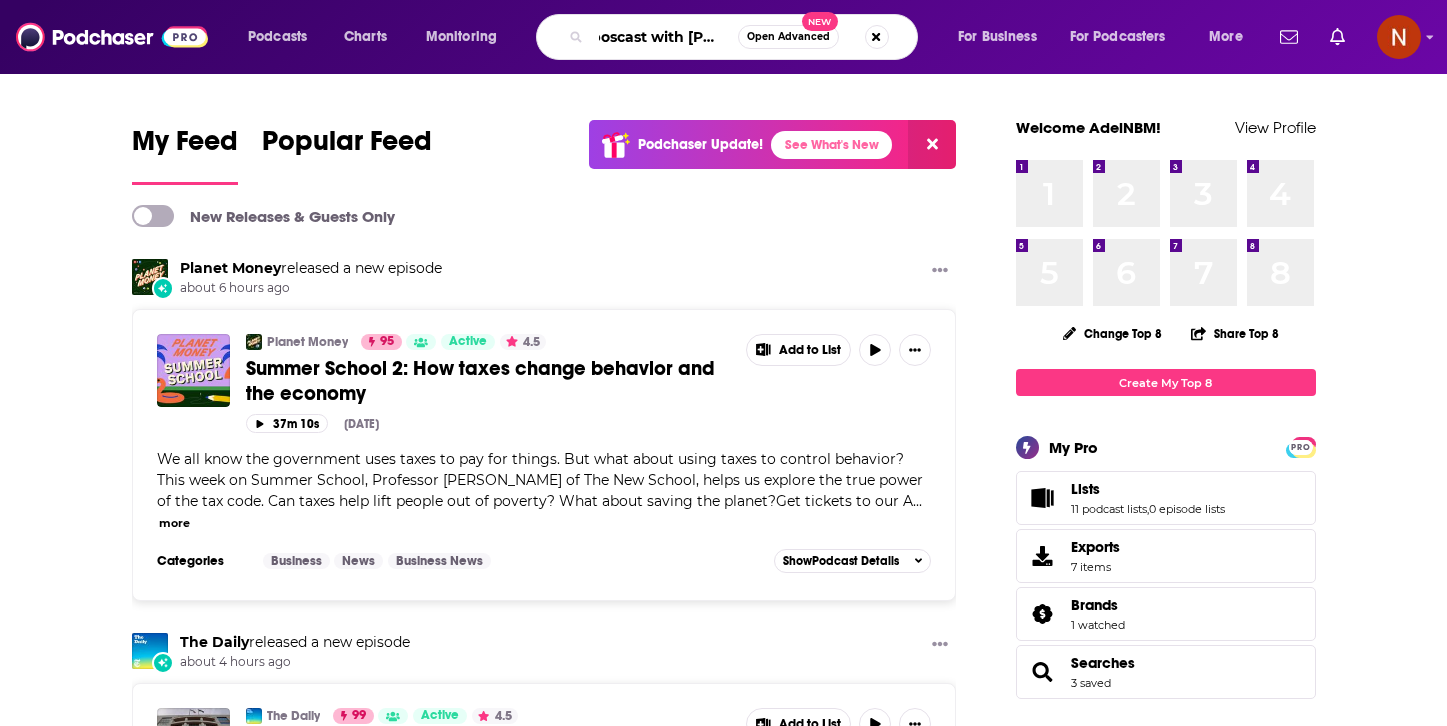 type on "poscast with [PERSON_NAME]" 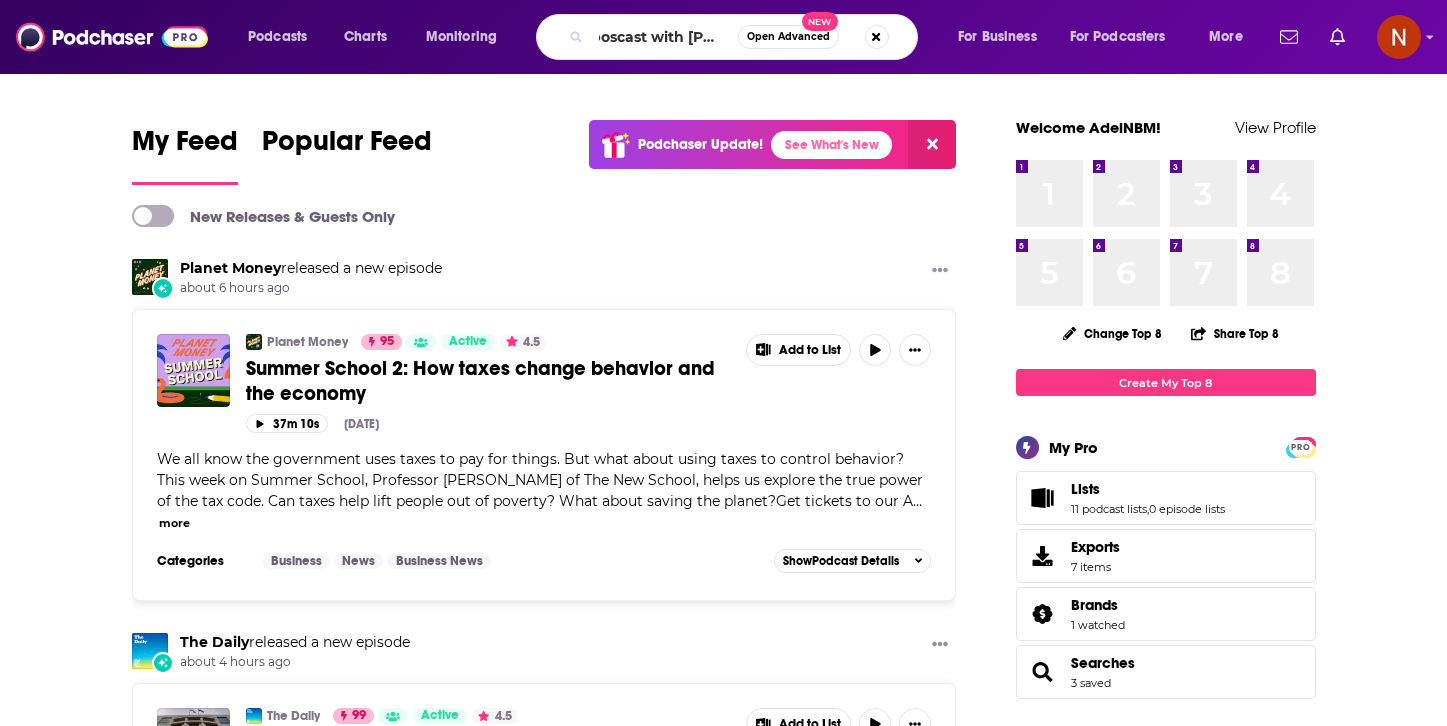 scroll, scrollTop: 0, scrollLeft: 0, axis: both 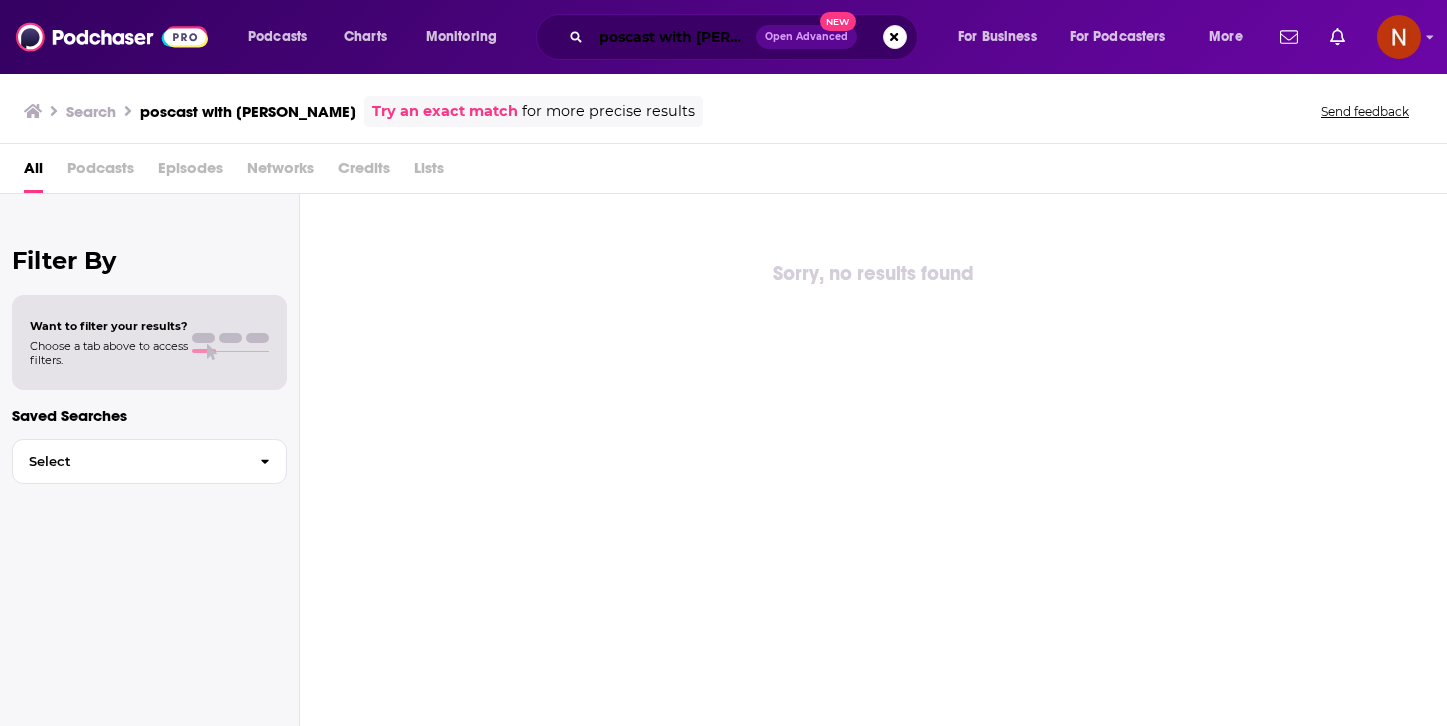 click on "poscast with [PERSON_NAME]" at bounding box center (673, 37) 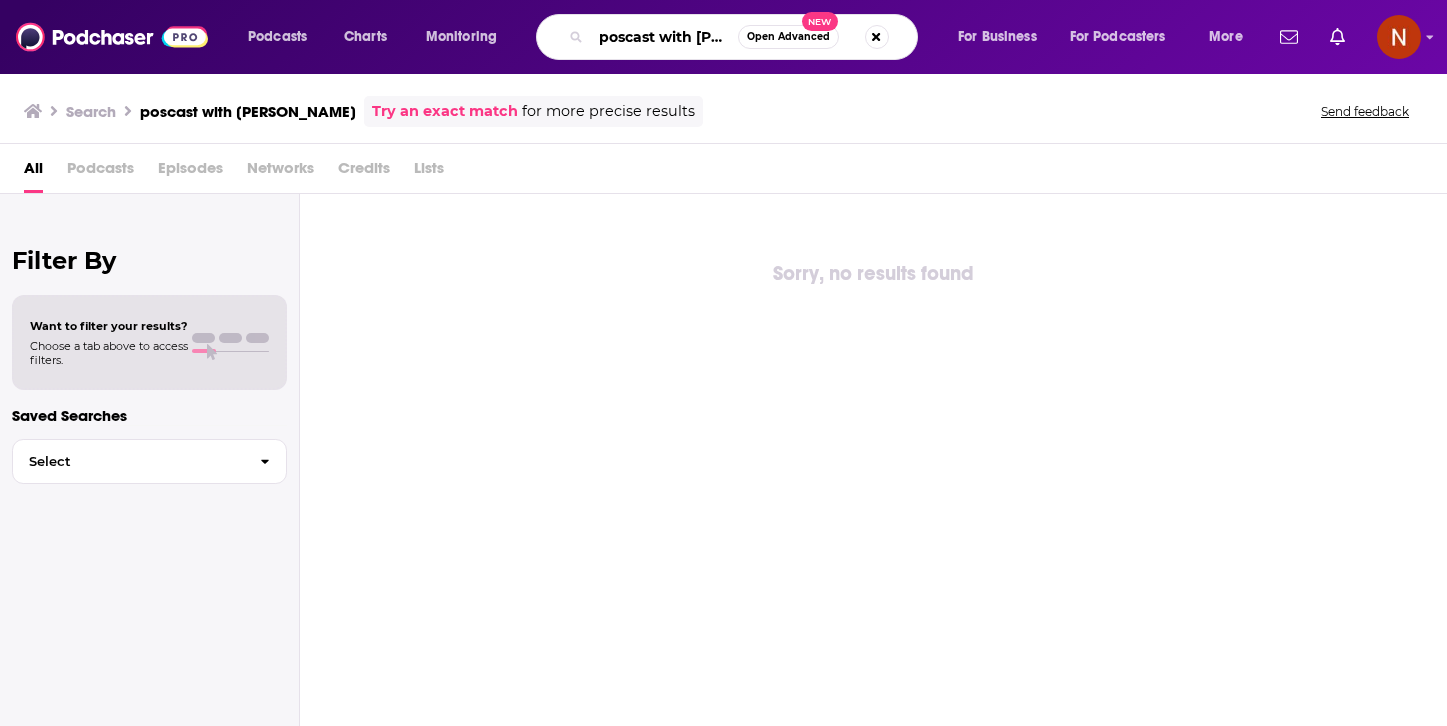 click on "poscast with [PERSON_NAME]" at bounding box center (664, 37) 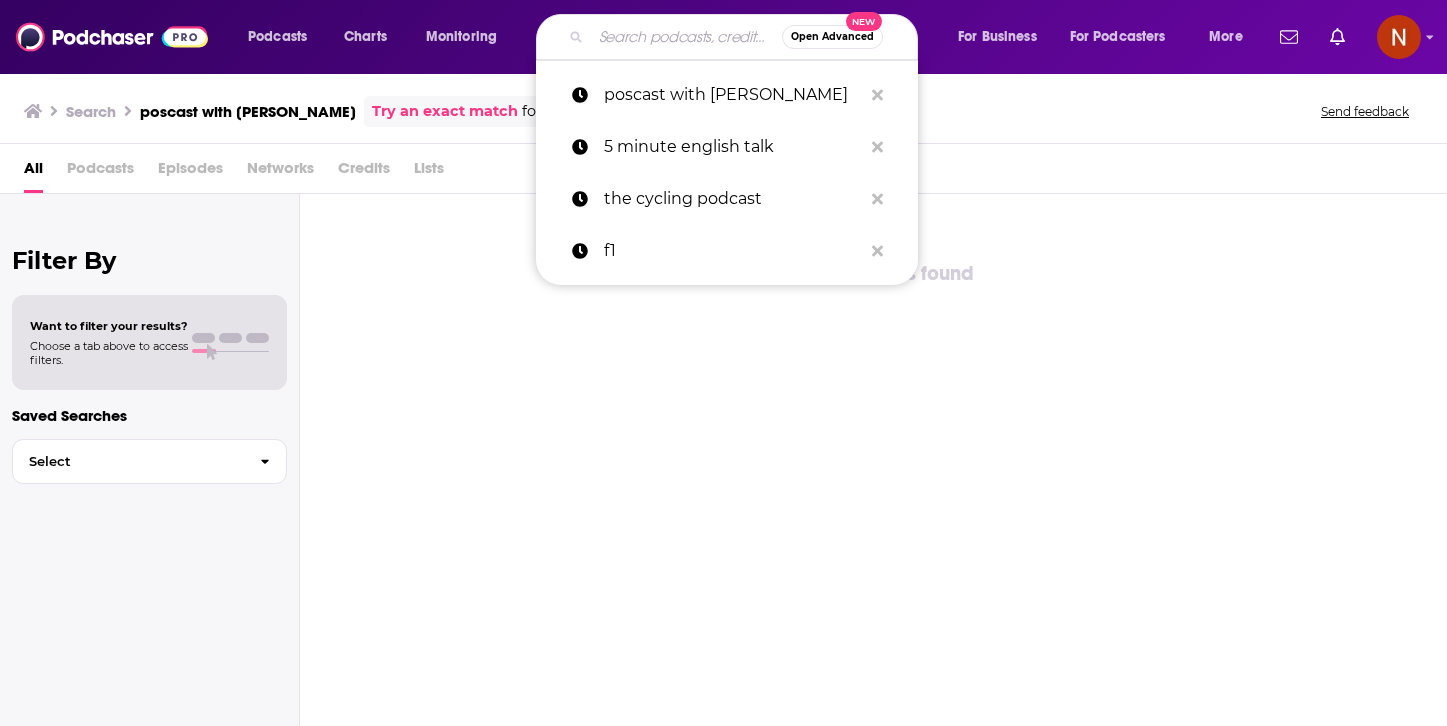 paste on "استراتيجيات تطوير القادة" 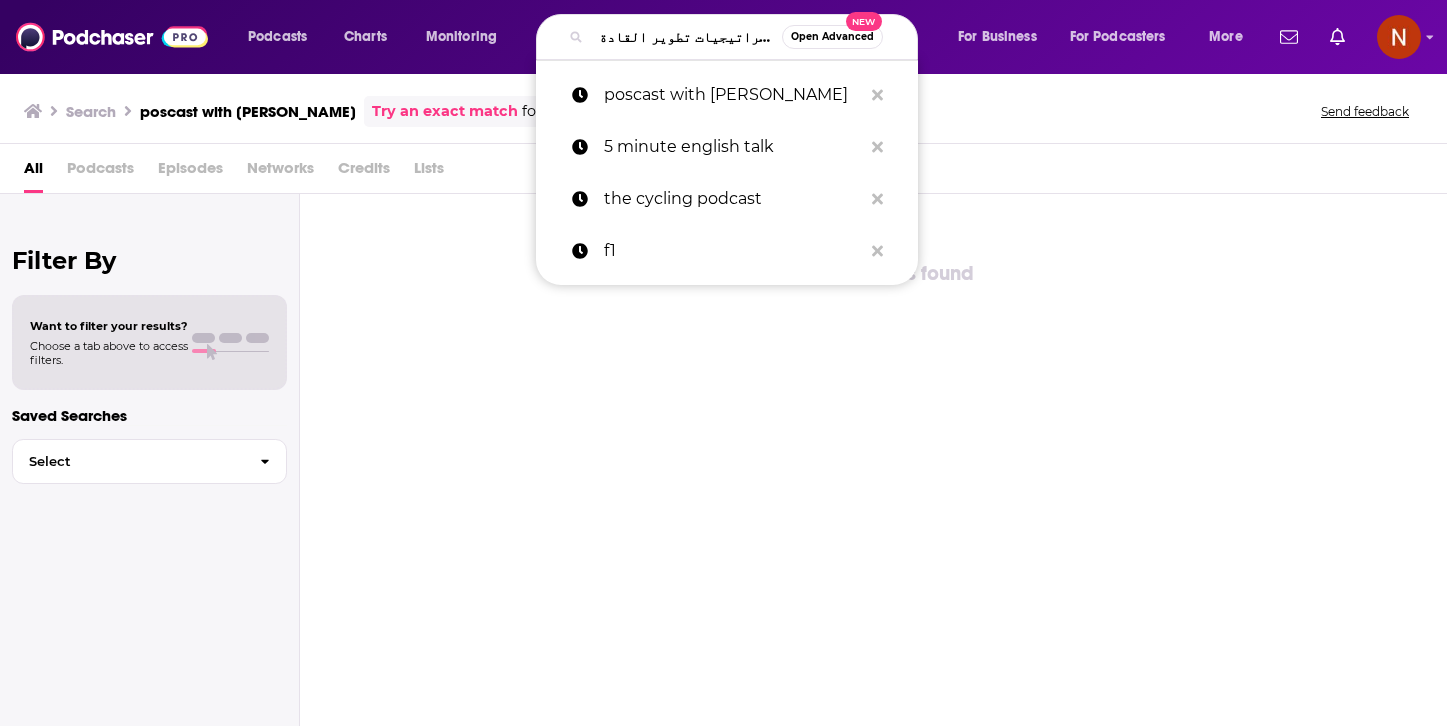 scroll, scrollTop: 0, scrollLeft: 3, axis: horizontal 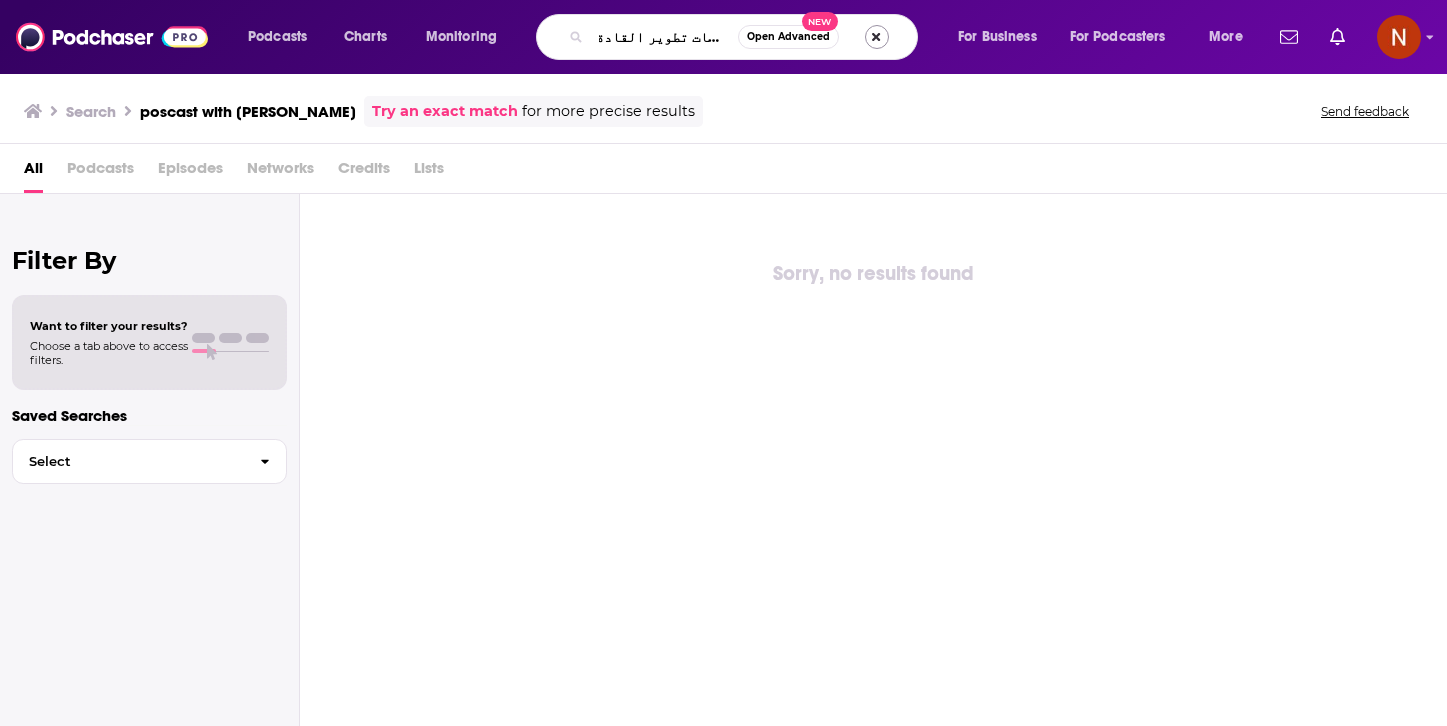type on "استراتيجيات تطوير القادة" 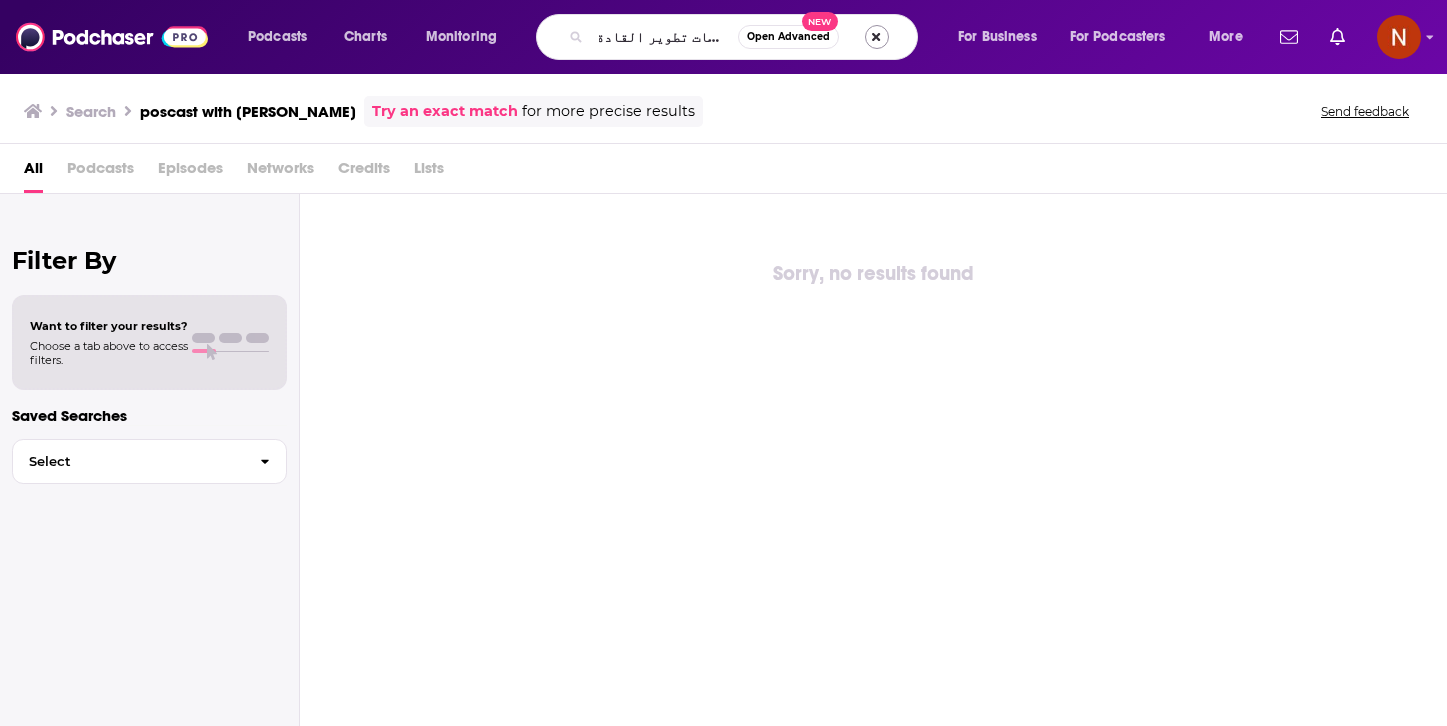 scroll, scrollTop: 0, scrollLeft: 0, axis: both 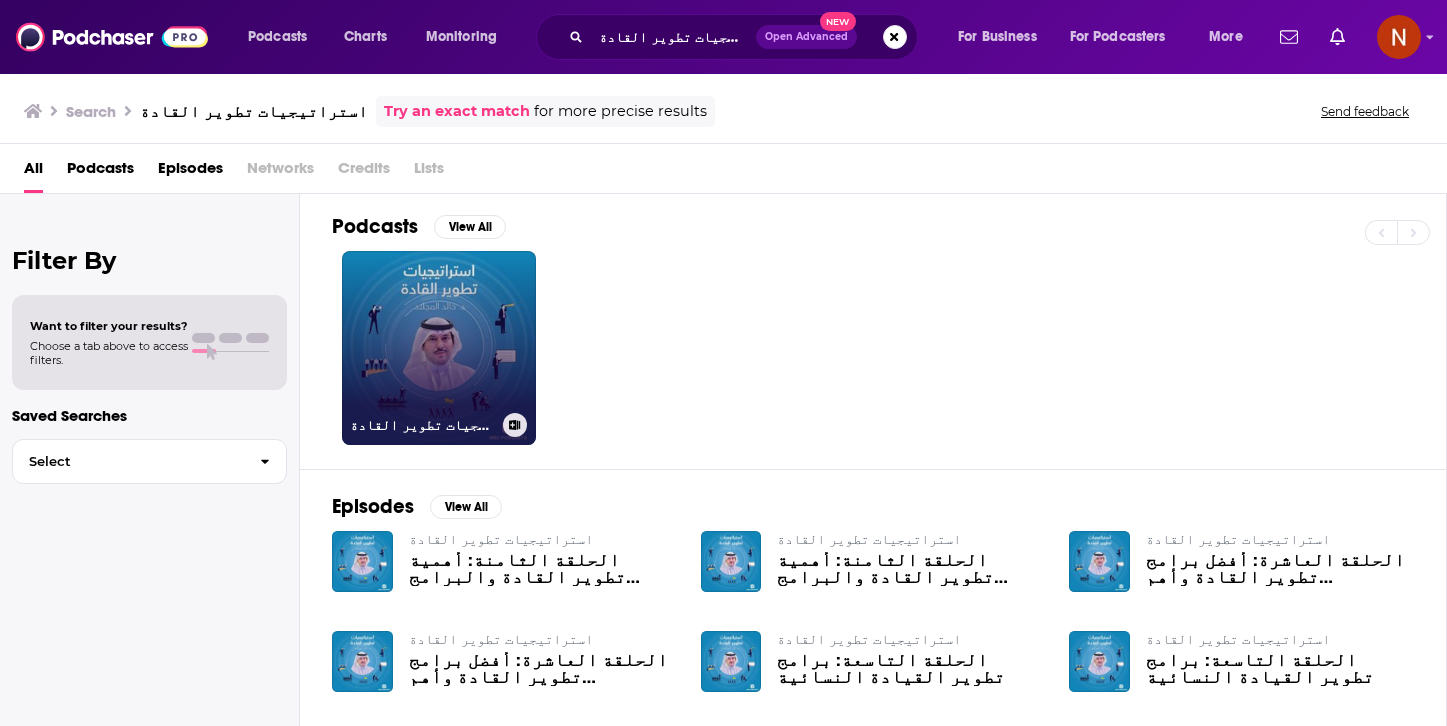click on "استراتيجيات تطوير القادة" at bounding box center (439, 348) 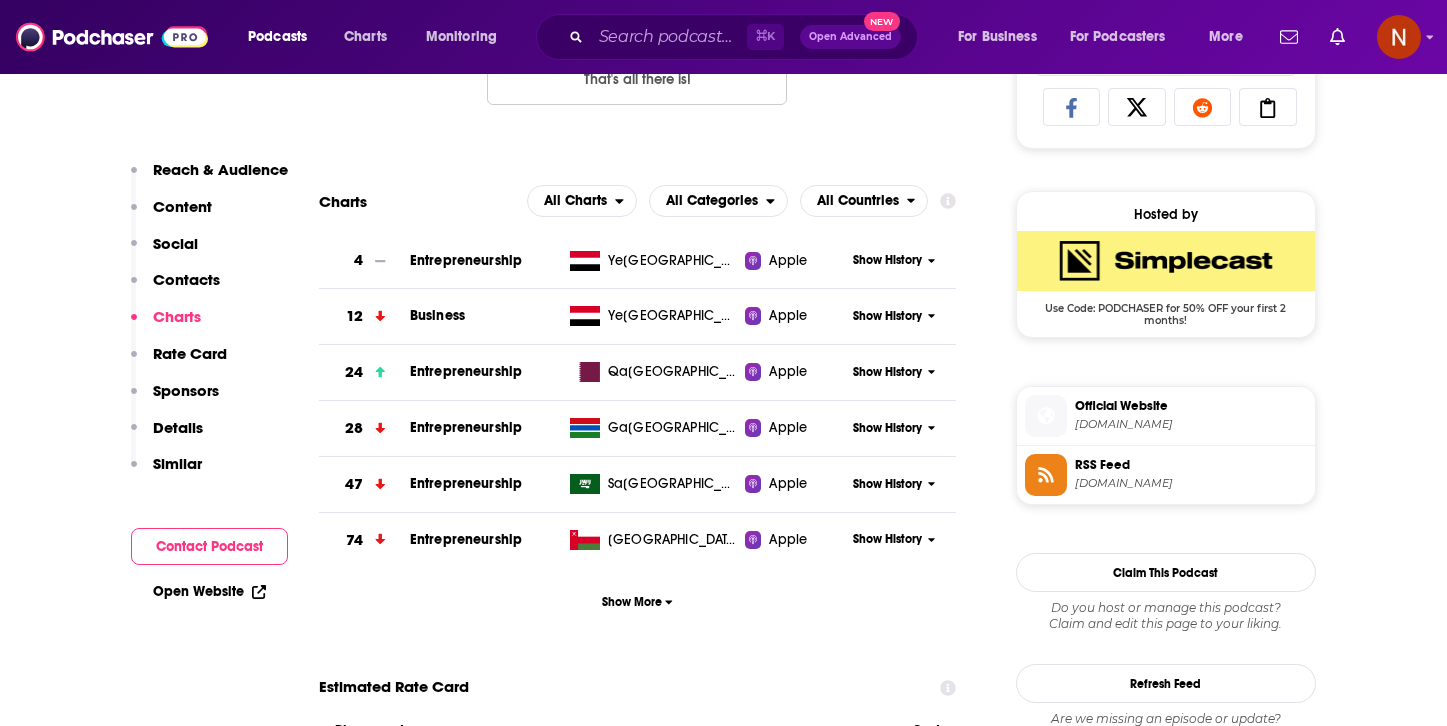 scroll, scrollTop: 1344, scrollLeft: 0, axis: vertical 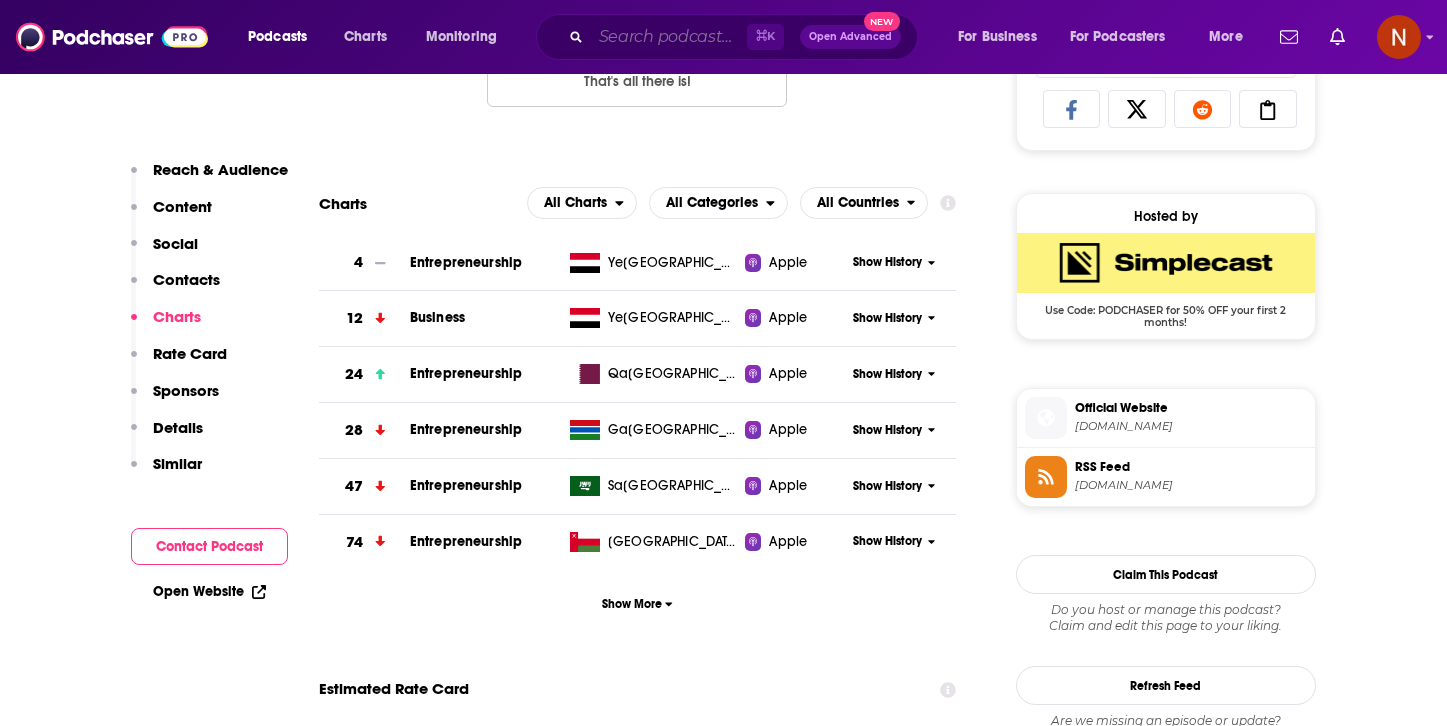 click at bounding box center (669, 37) 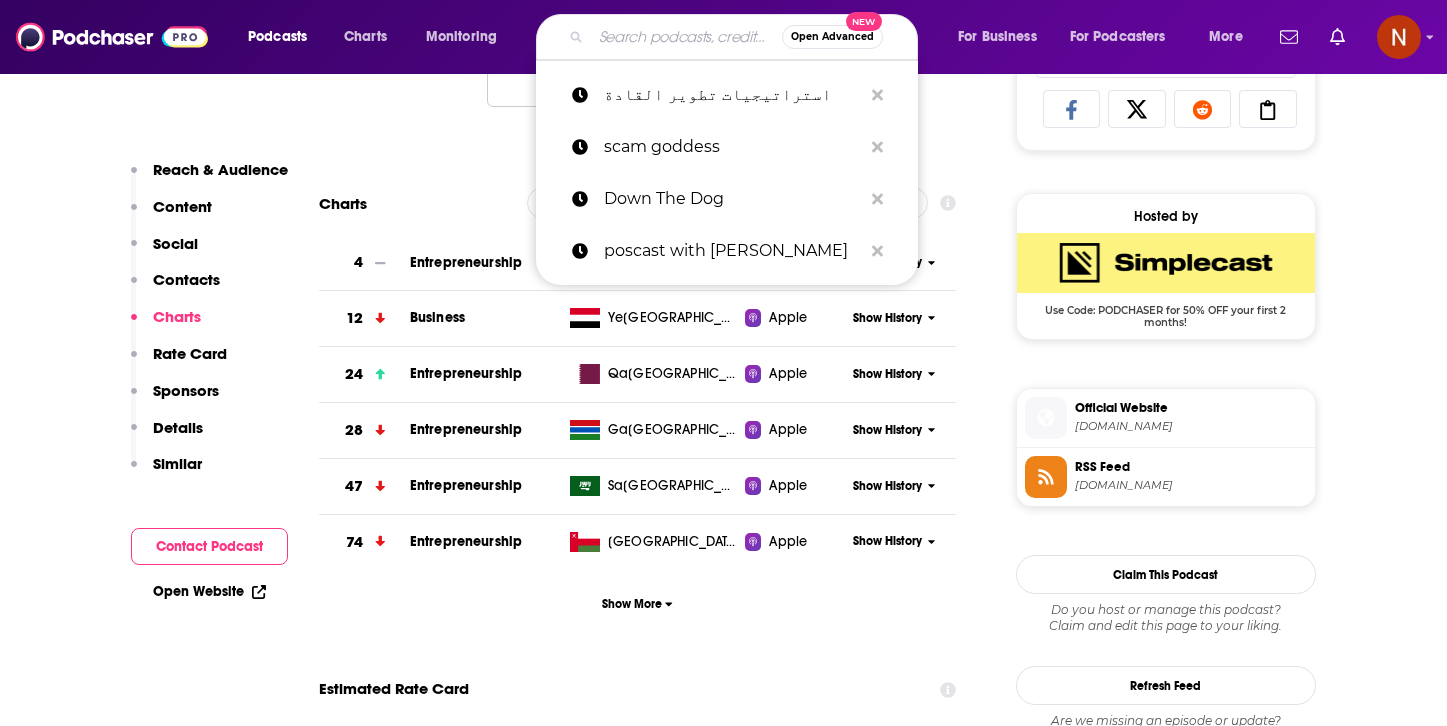 paste on "الخير فيك" 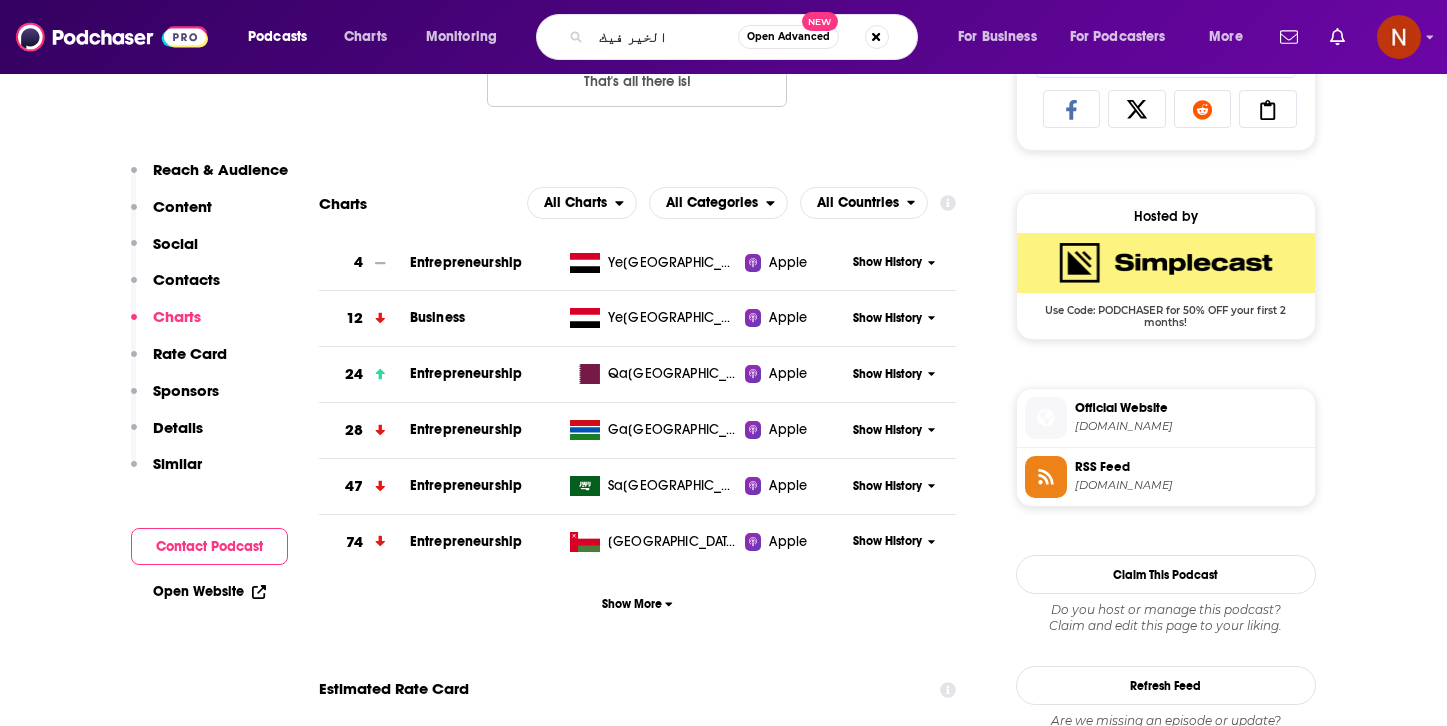 scroll, scrollTop: 0, scrollLeft: 0, axis: both 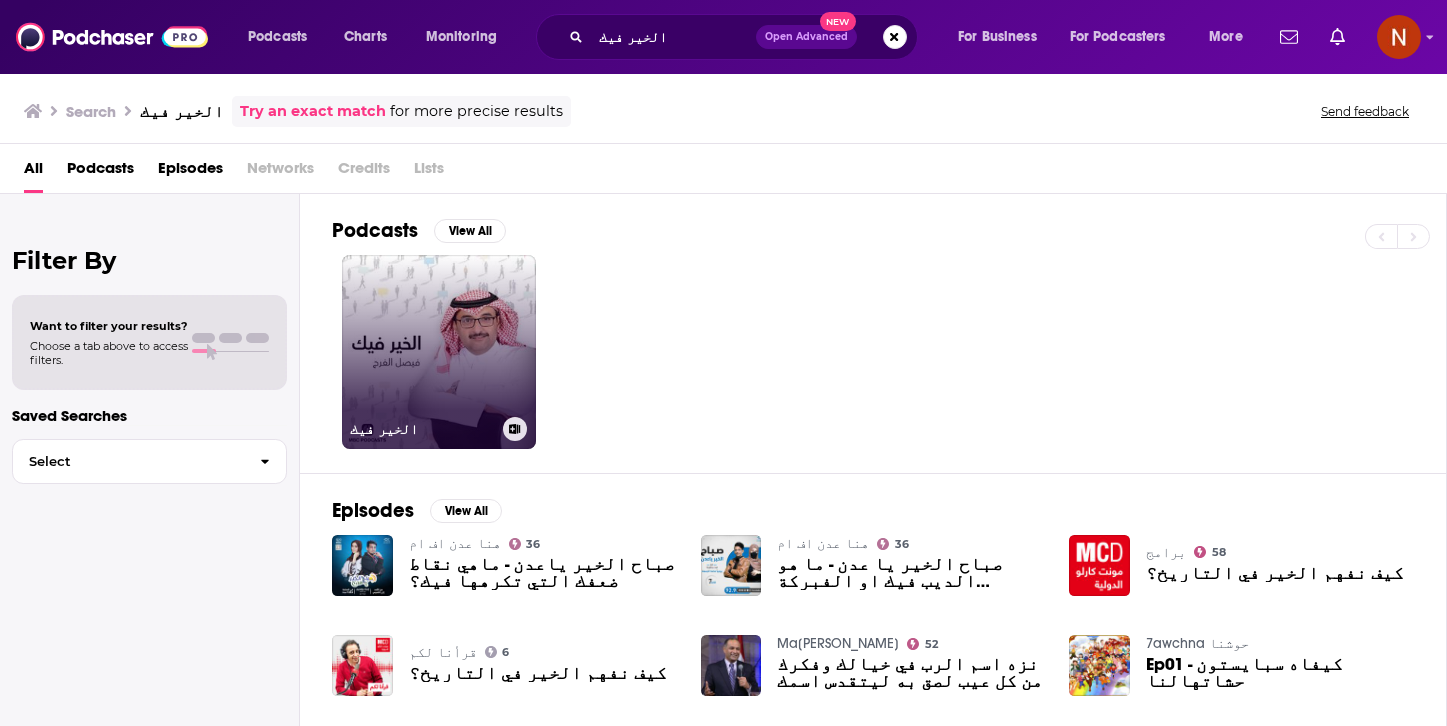 click on "الخير فيك" at bounding box center (439, 352) 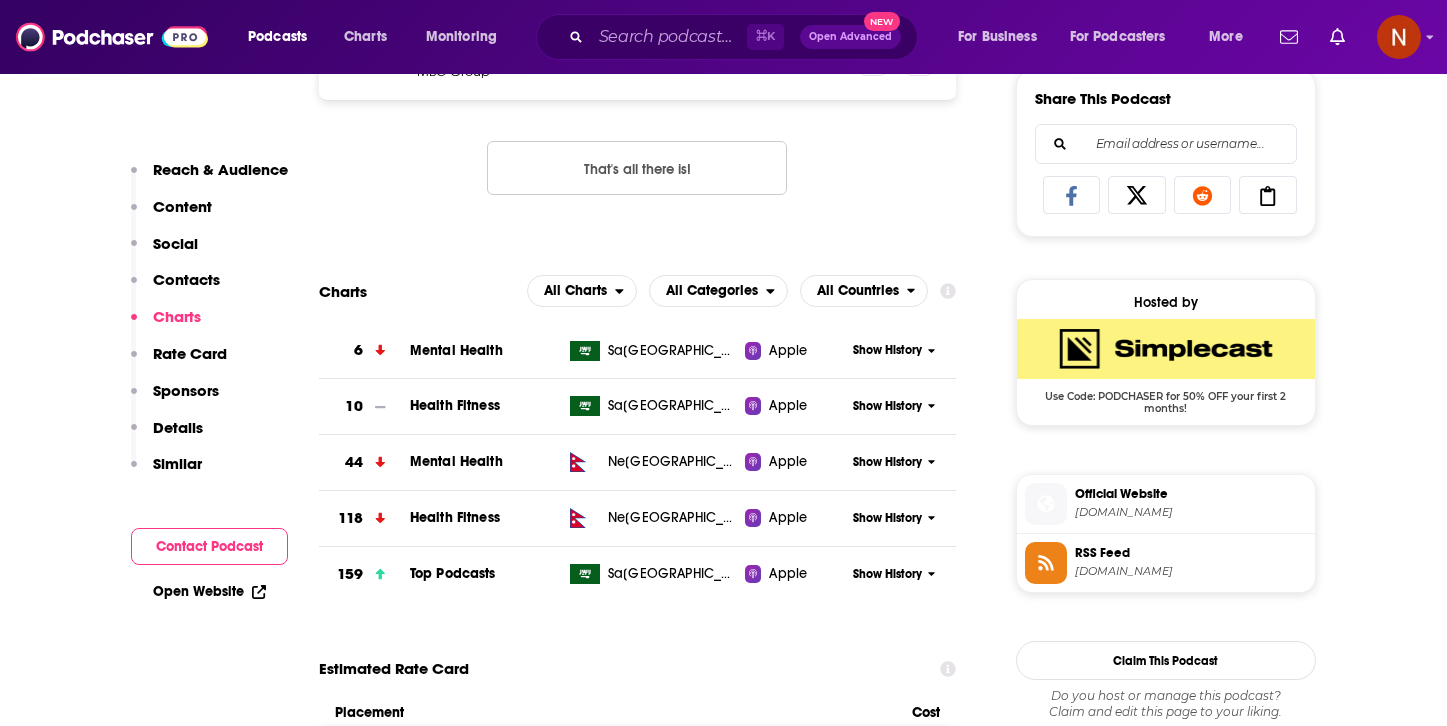 scroll, scrollTop: 1266, scrollLeft: 0, axis: vertical 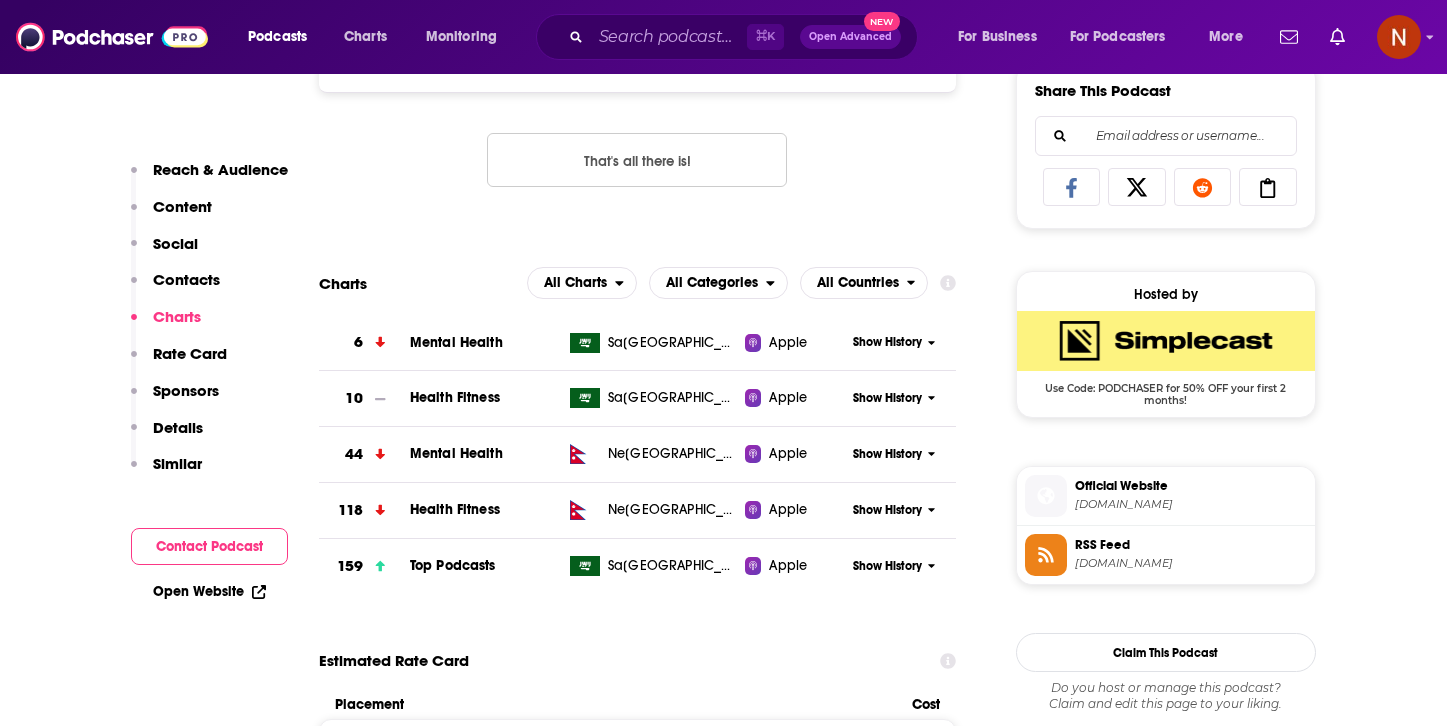click on "Top Podcasts" at bounding box center (453, 565) 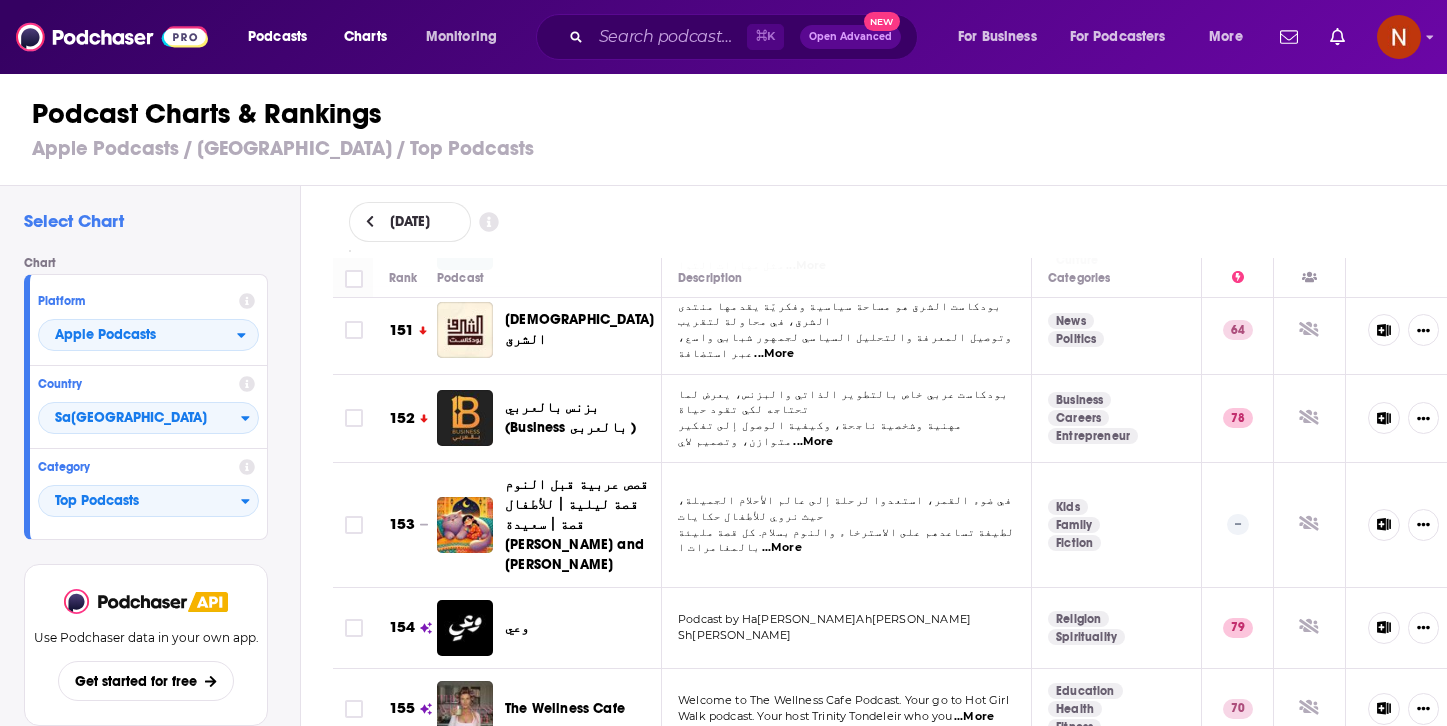 scroll, scrollTop: 12882, scrollLeft: 0, axis: vertical 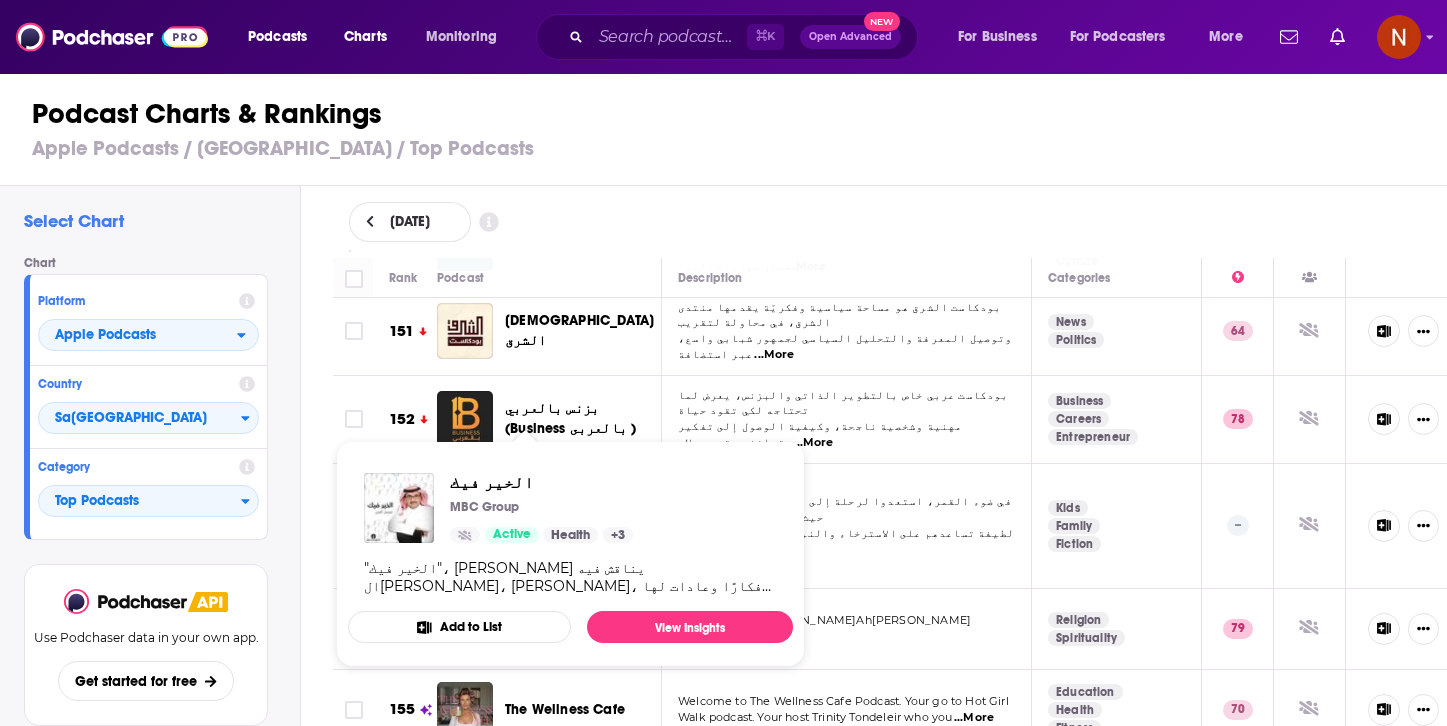 click on "الخير فيك" at bounding box center (540, 1057) 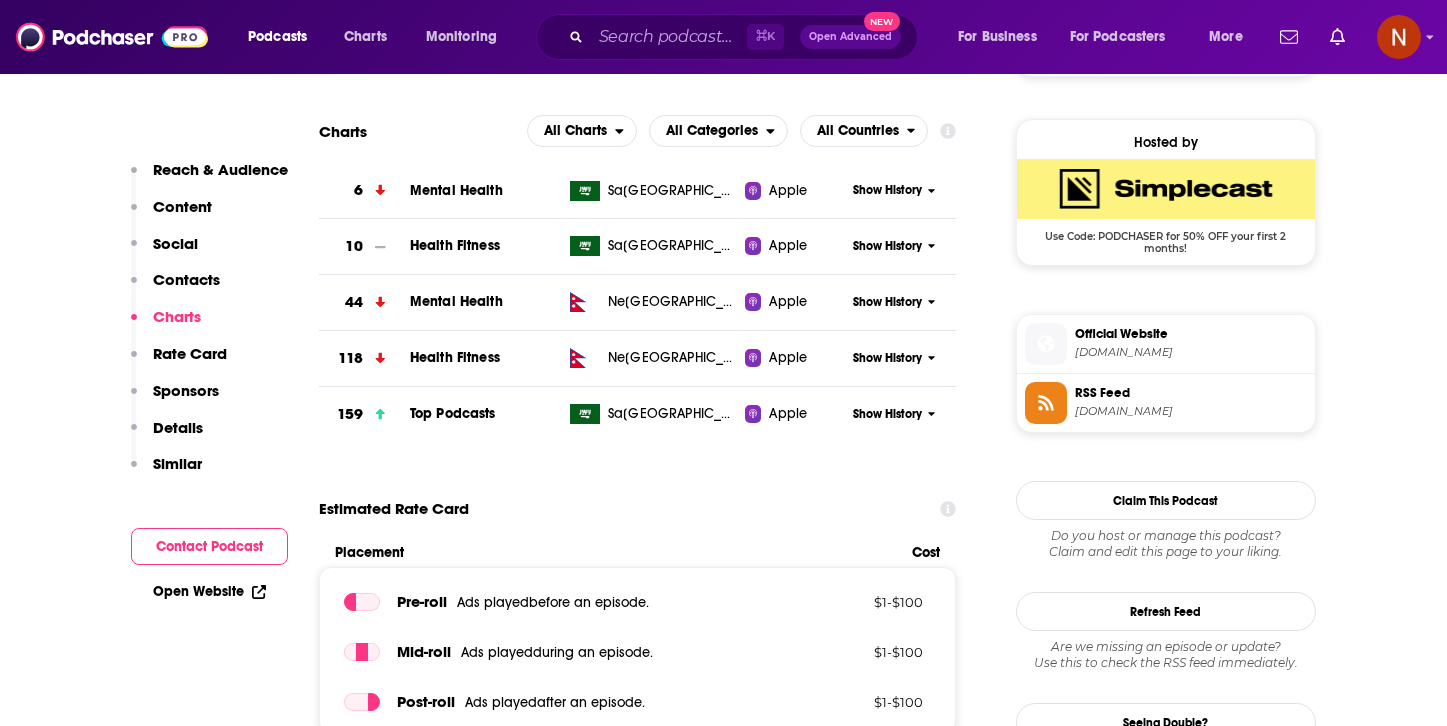 scroll, scrollTop: 1436, scrollLeft: 0, axis: vertical 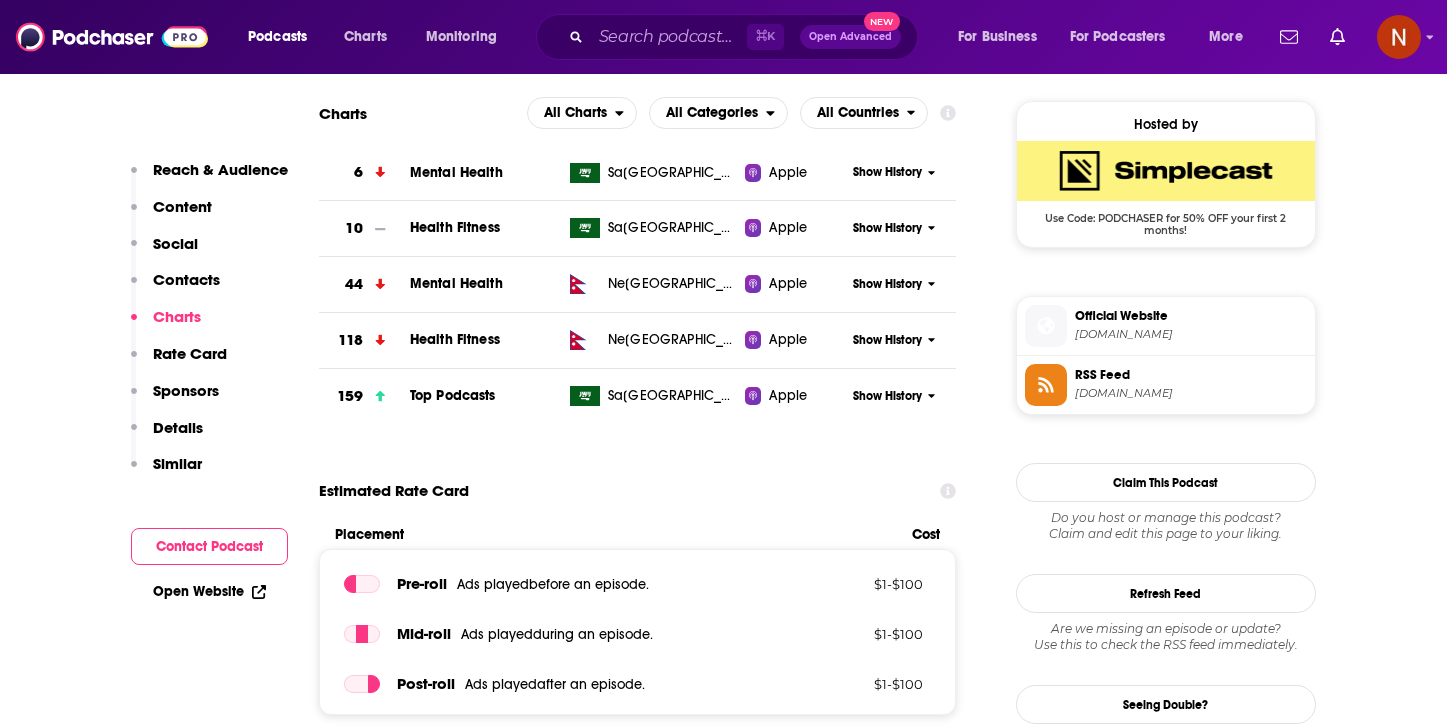 click on "Show History" at bounding box center [887, 396] 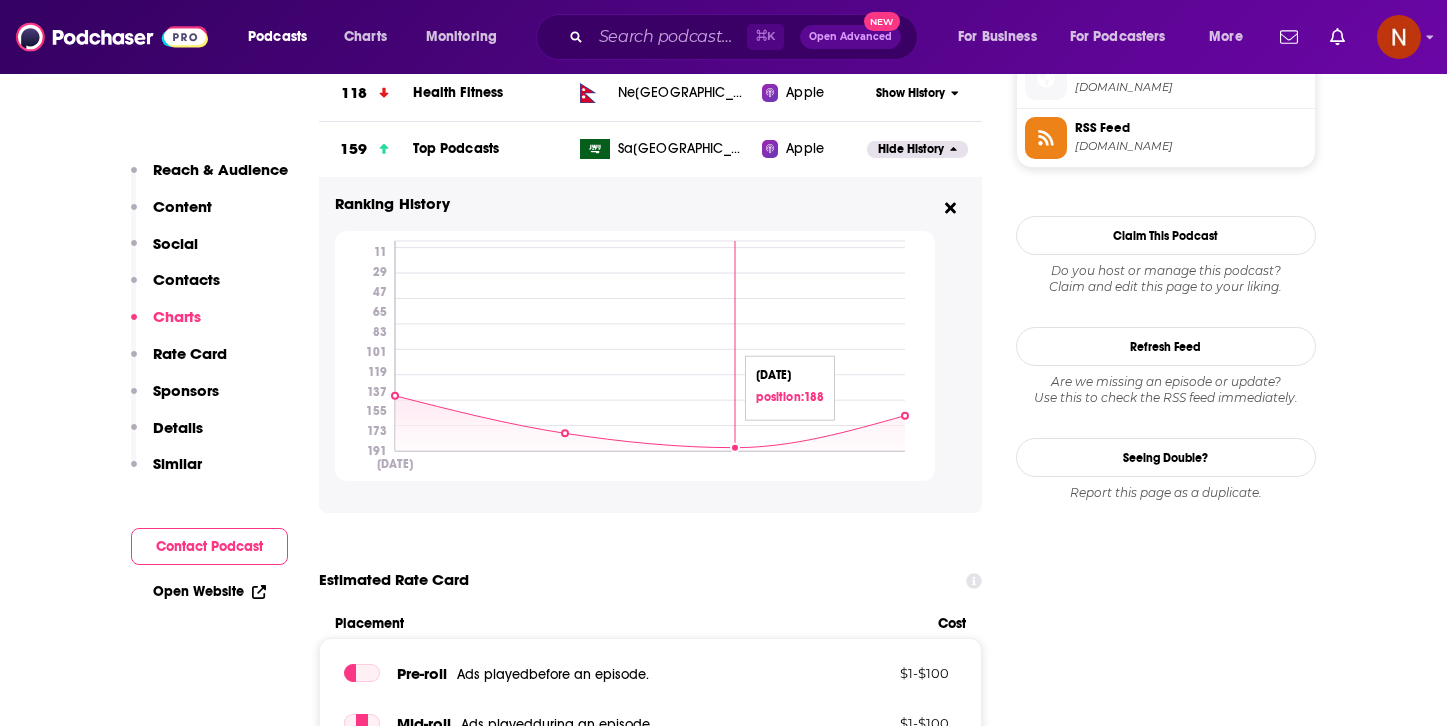 scroll, scrollTop: 1682, scrollLeft: 0, axis: vertical 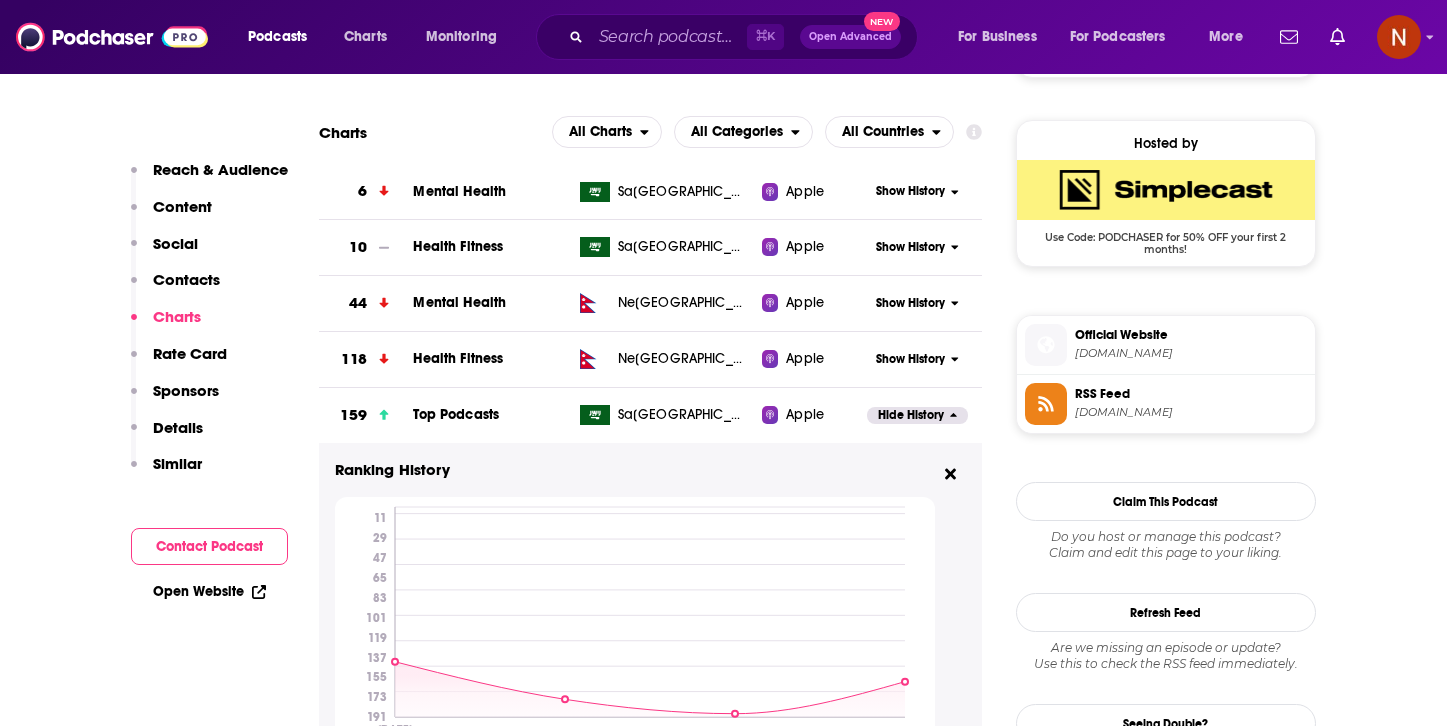 click on "Show History" at bounding box center (910, 191) 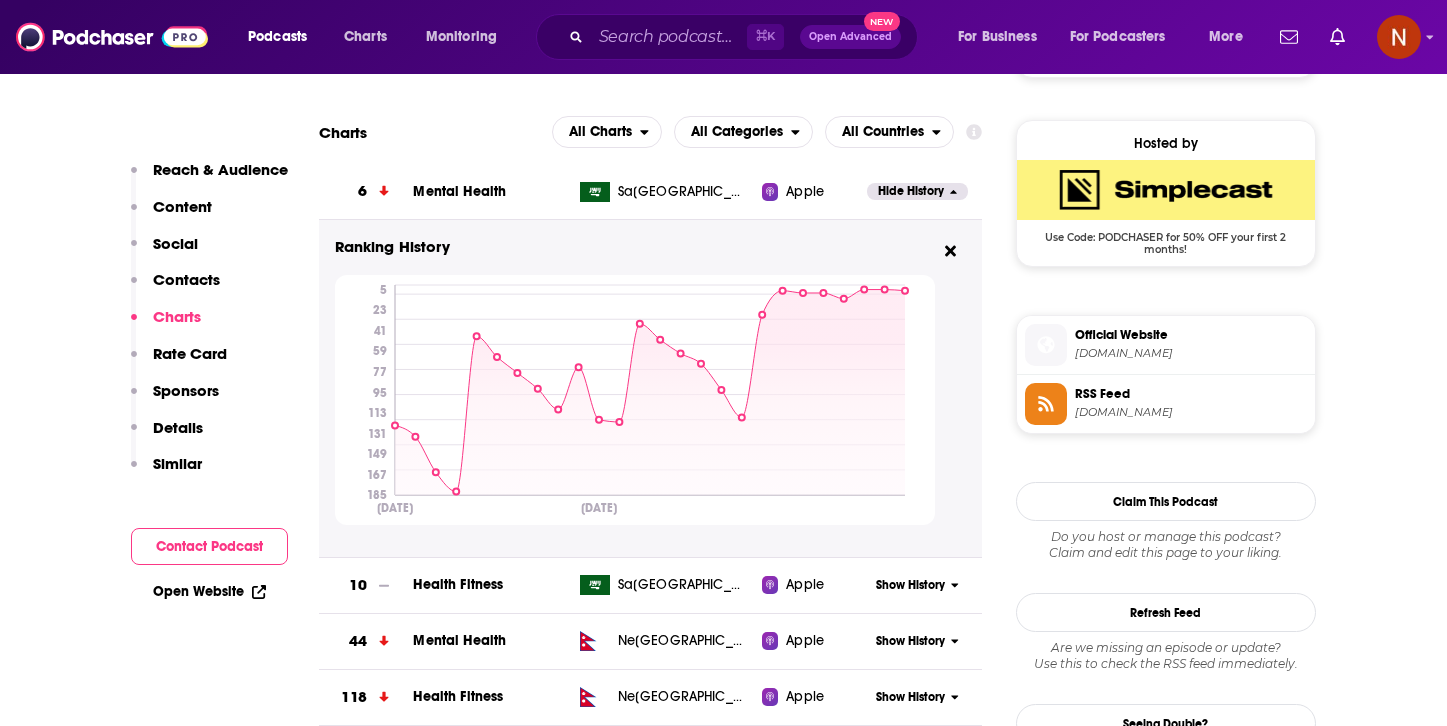 type 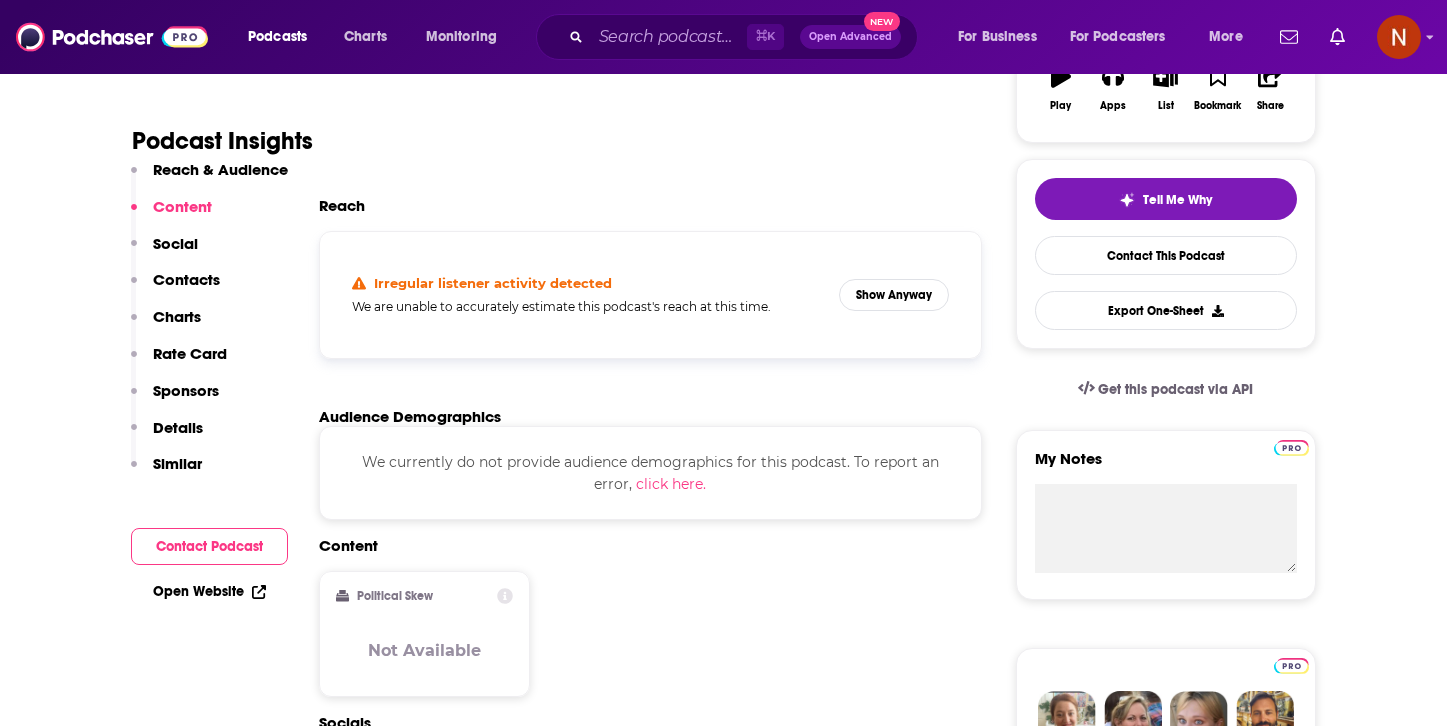 scroll, scrollTop: 97, scrollLeft: 0, axis: vertical 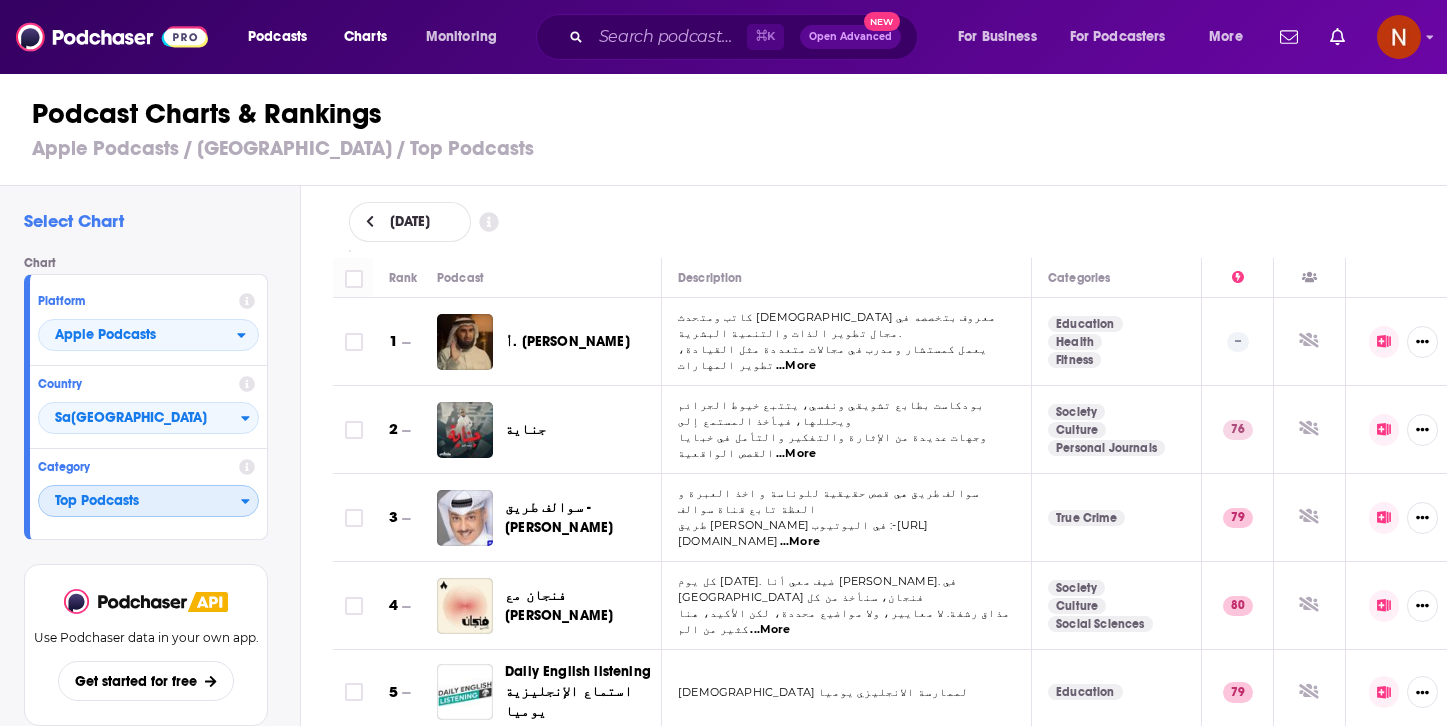 click on "Top Podcasts" at bounding box center [140, 502] 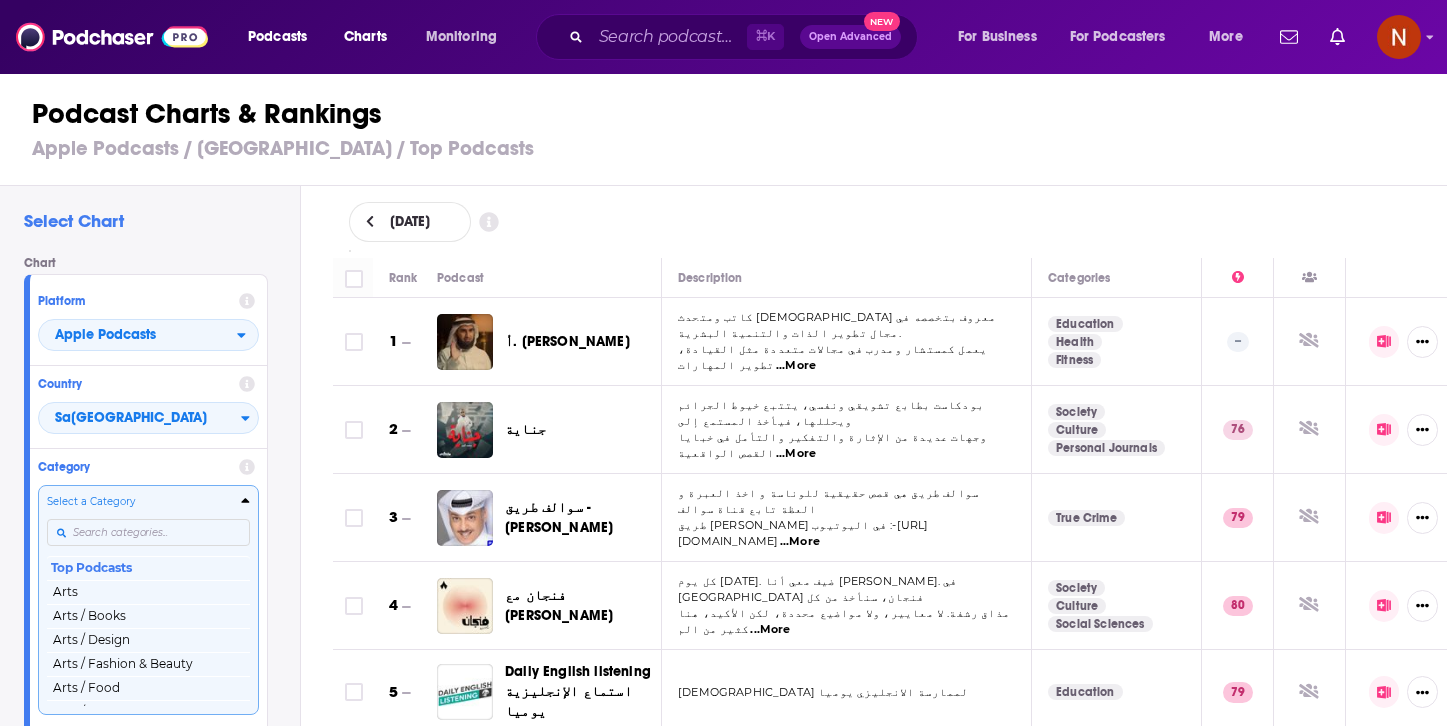 scroll, scrollTop: 20, scrollLeft: 0, axis: vertical 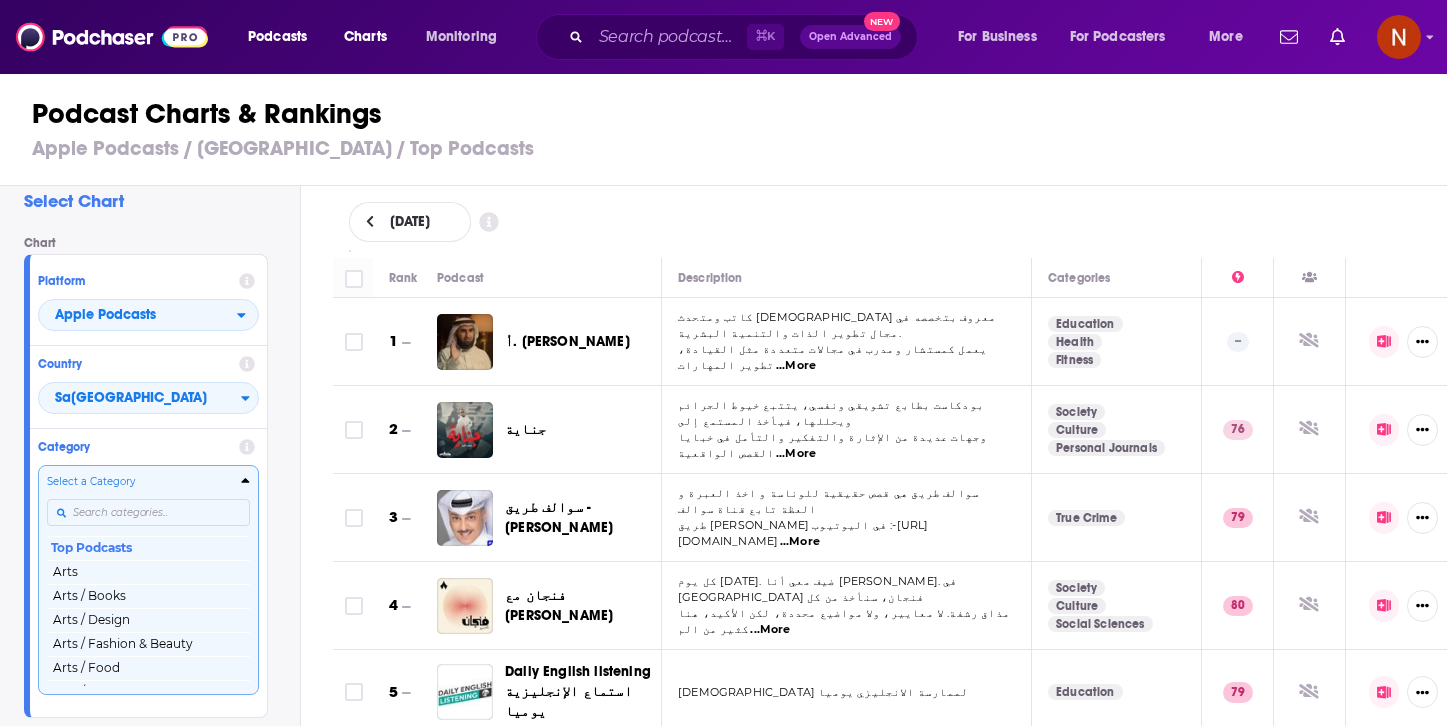 click on "Select a Category Top Podcasts Arts Arts / Books Arts / Design Arts / Fashion & Beauty Arts / Food Arts / Performing Arts Arts / Visual Arts Business Business / Careers Business / Entrepreneurship Business / Investing Business / Management Business / Marketing Business / Non-Profit Comedy Comedy / Comedy Interviews Comedy / Improv Comedy / Stand-Up Education Education / Courses Education / How To Education / Language Learning Education / [MEDICAL_DATA] Fiction Fiction / Comedy Fiction Fiction / Drama Fiction / Science Fiction Government Health & Fitness Health & Fitness / Alternative Health Health & Fitness / Fitness Health & Fitness / Medicine Health & Fitness / Mental Health Health & Fitness / Nutrition Health & Fitness / Sexuality History Kids & Family Kids & Family / Education for Kids Kids & Family / Parenting Kids & Family / Pets & Animals Kids & Family / Stories for Kids Leisure Leisure / Animation & Manga Leisure / Automotive Leisure / Aviation Leisure / Crafts Leisure / Games Leisure / Hobbies News" at bounding box center [148, 579] 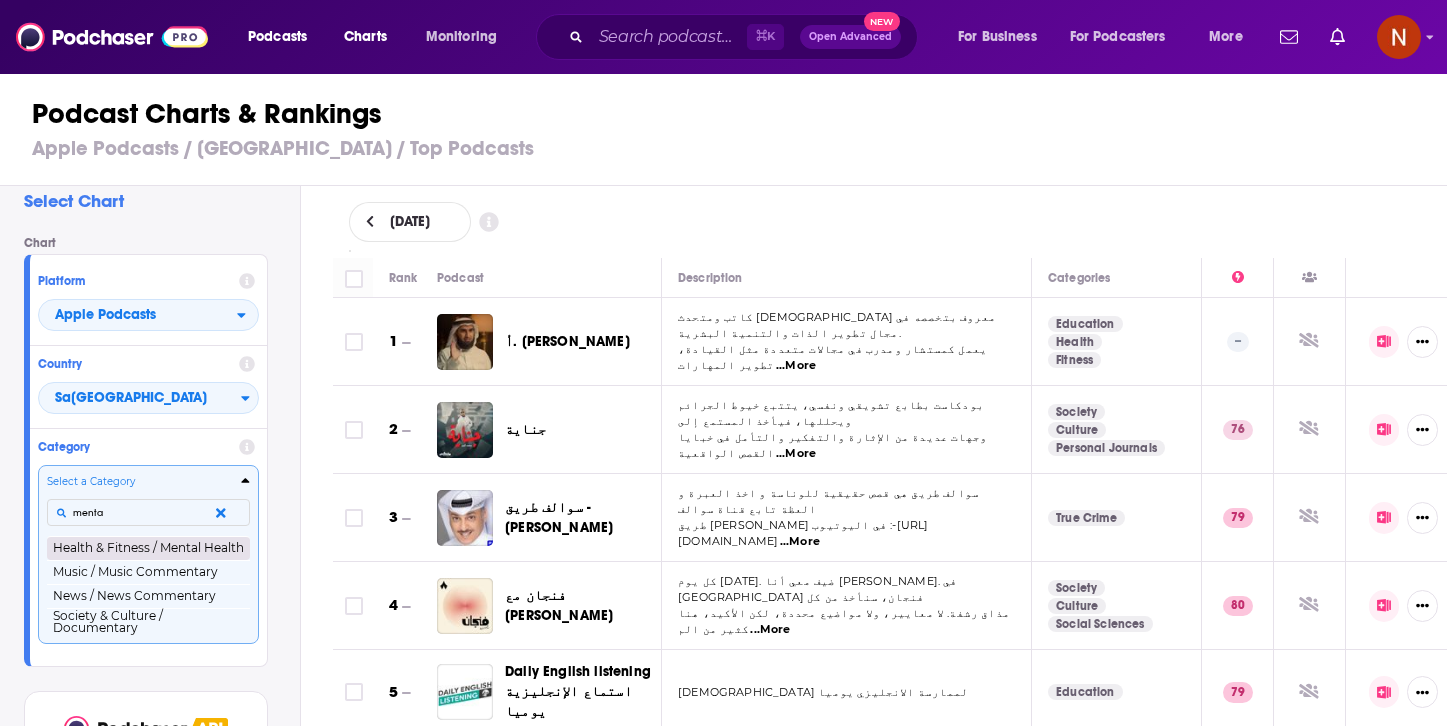 type on "menta" 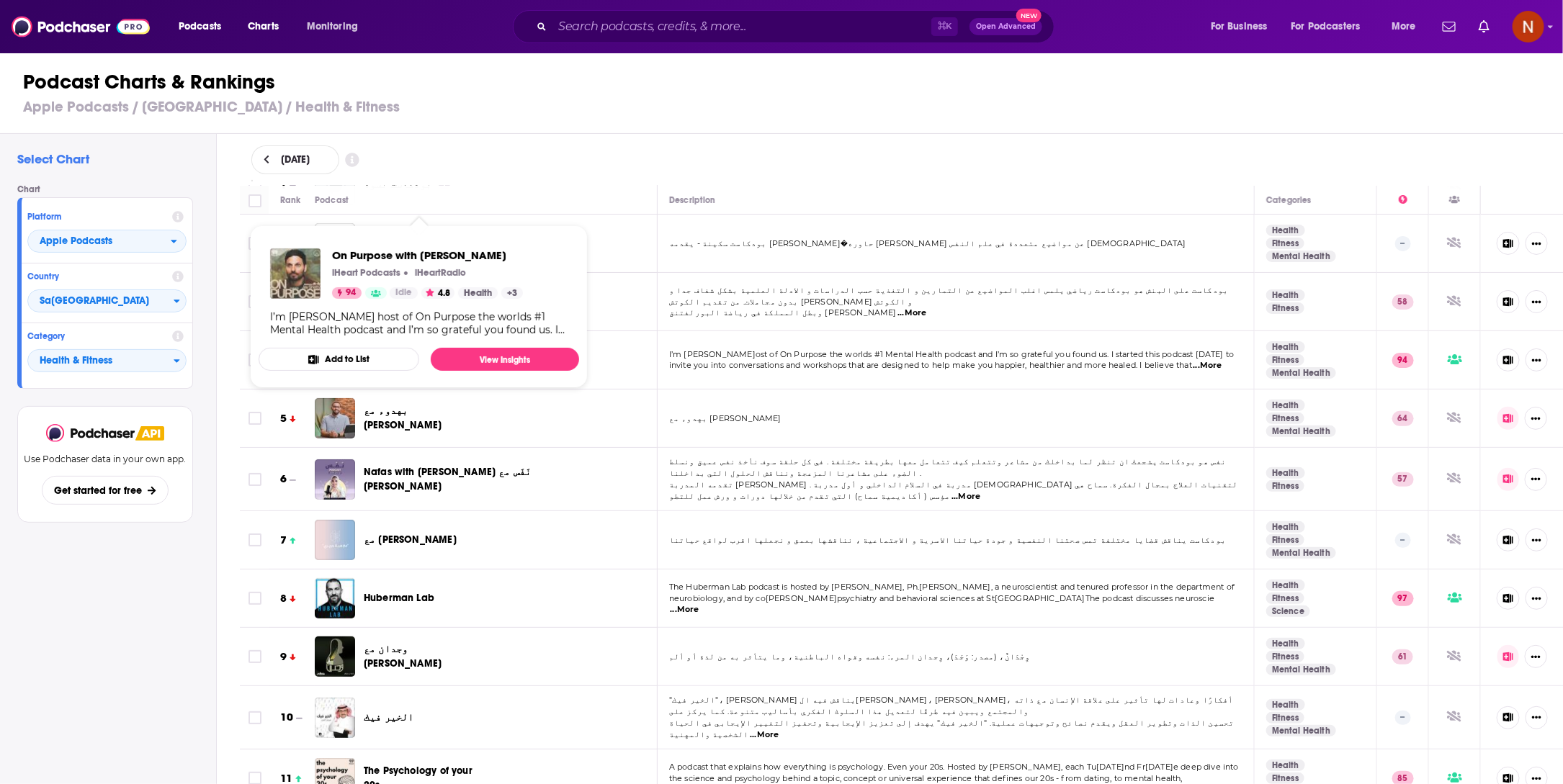 scroll, scrollTop: 0, scrollLeft: 0, axis: both 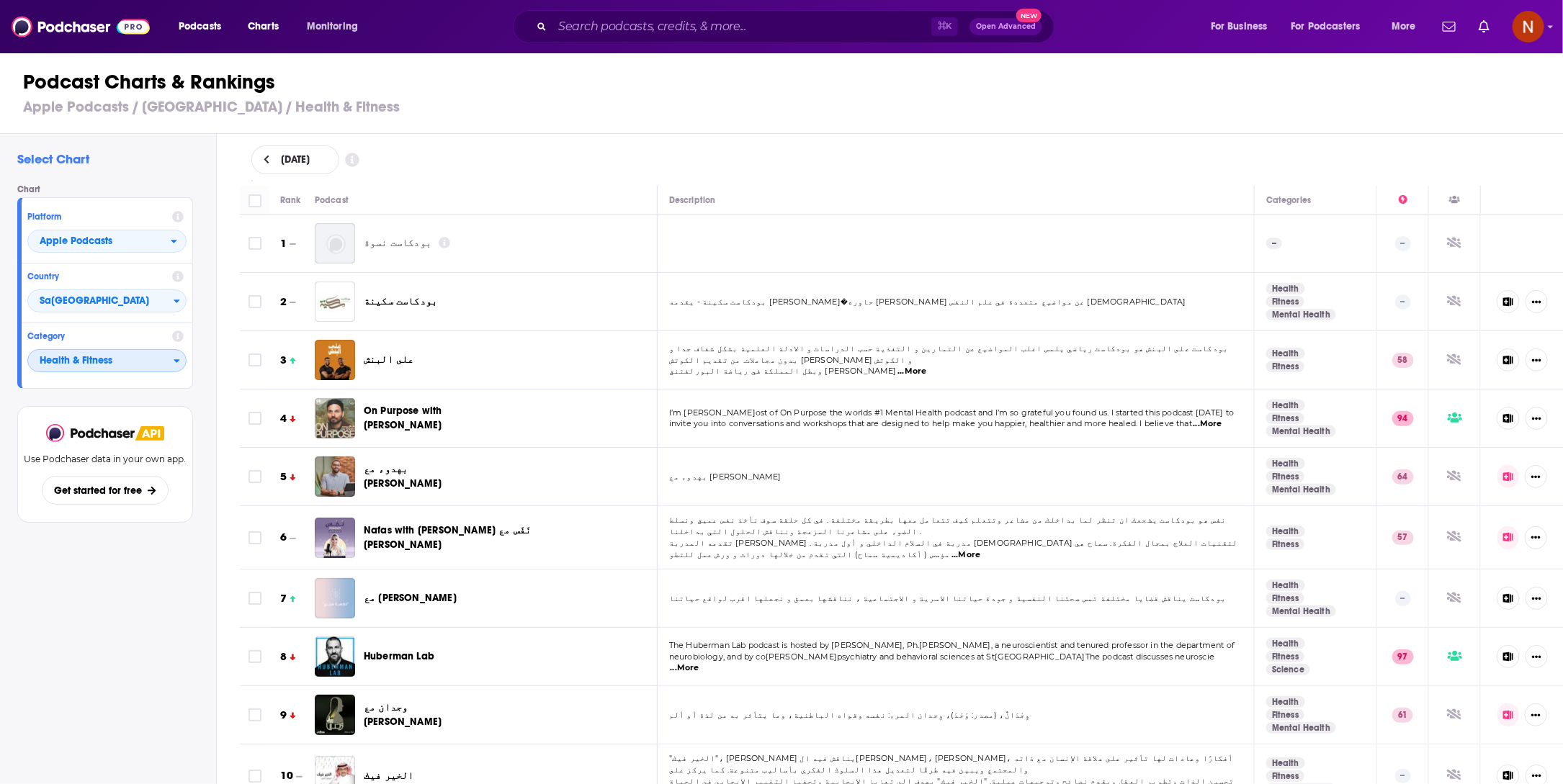 click on "Health & Fitness" at bounding box center [101, 361] 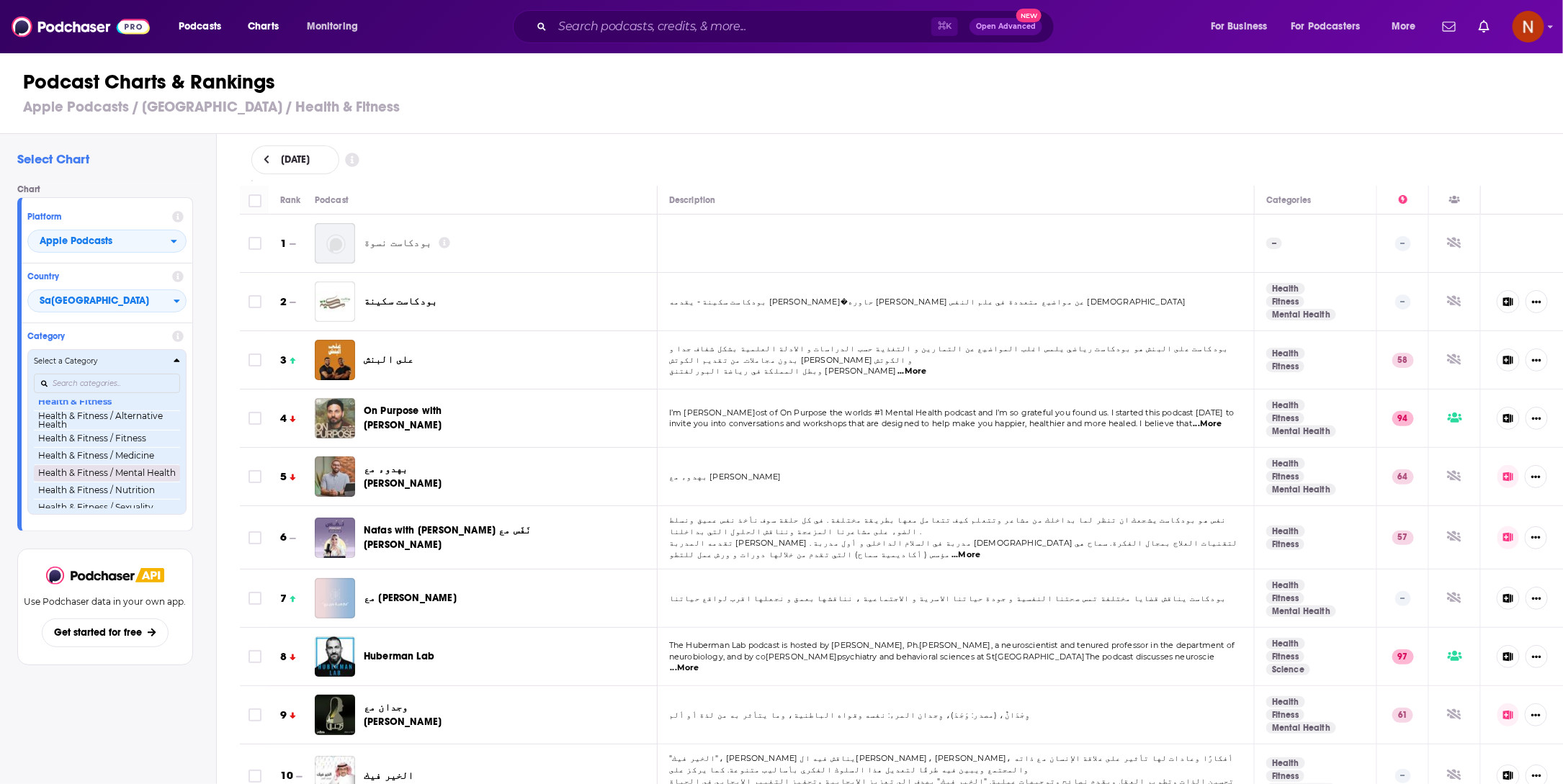 scroll, scrollTop: 510, scrollLeft: 0, axis: vertical 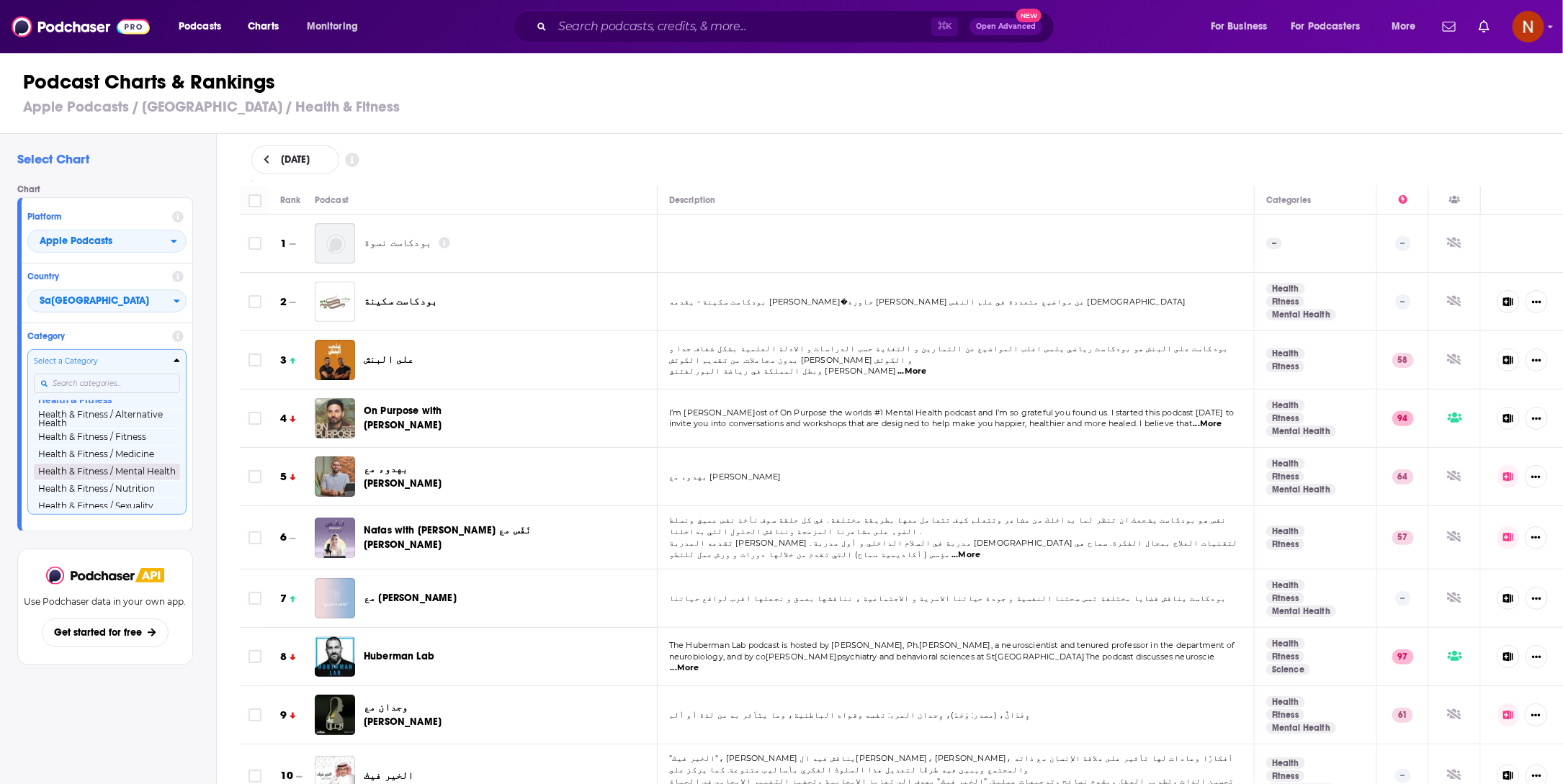 click on "Health & Fitness / Mental Health" at bounding box center (107, 472) 